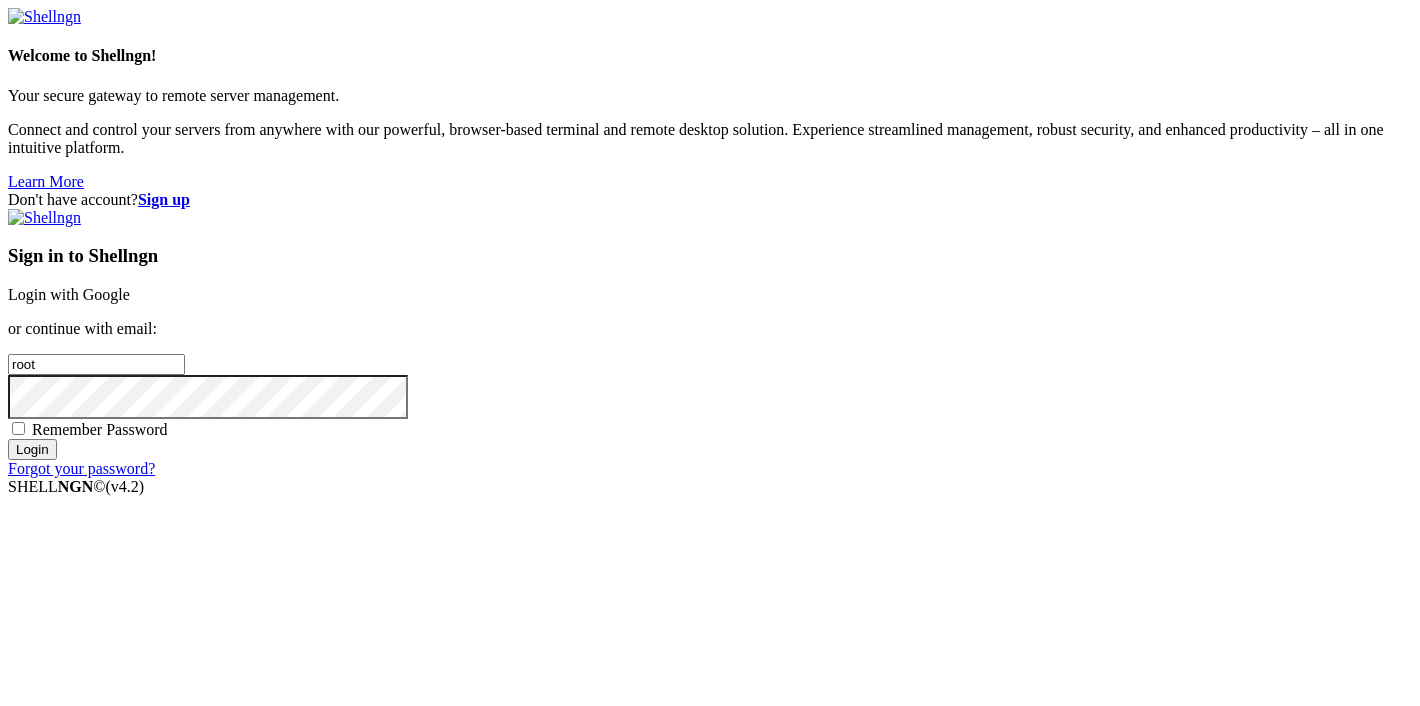 scroll, scrollTop: 0, scrollLeft: 0, axis: both 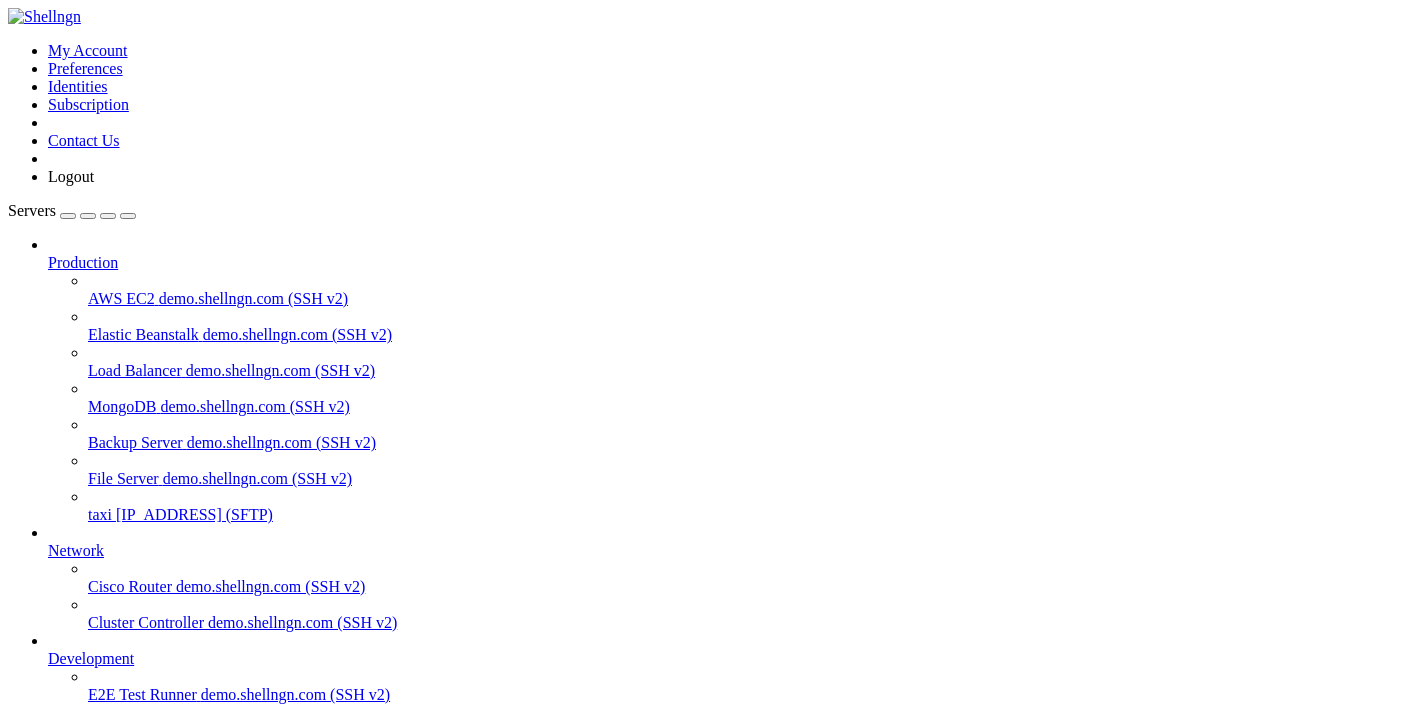 click on "lazeez" at bounding box center (68, 766) 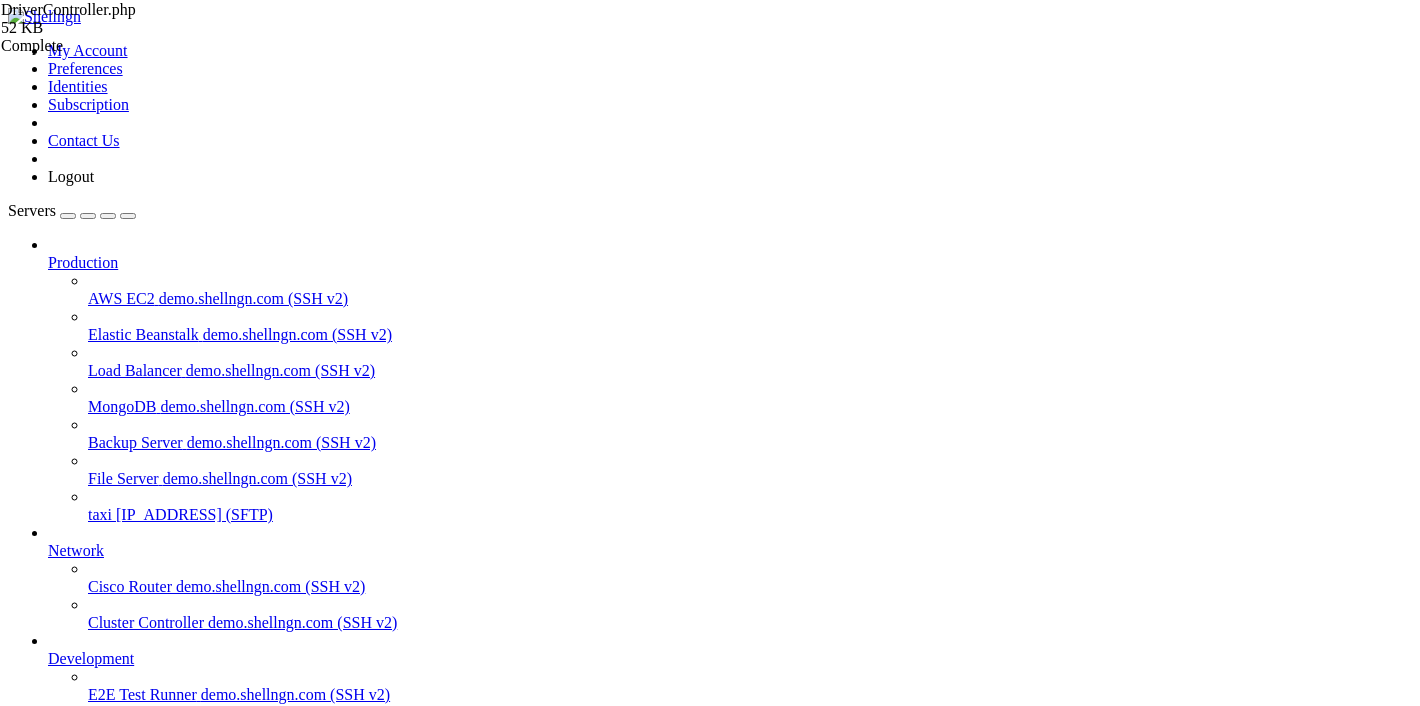 type on "<?php" 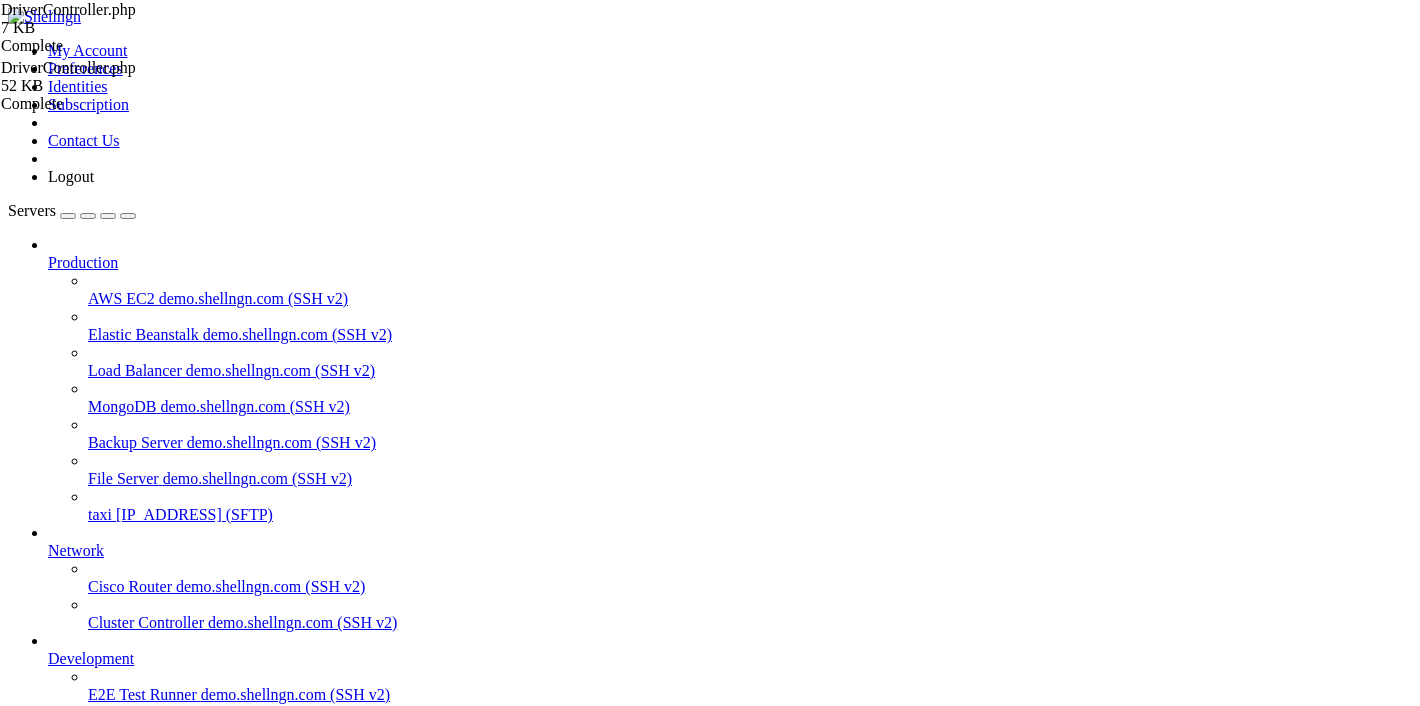 scroll, scrollTop: 782, scrollLeft: 0, axis: vertical 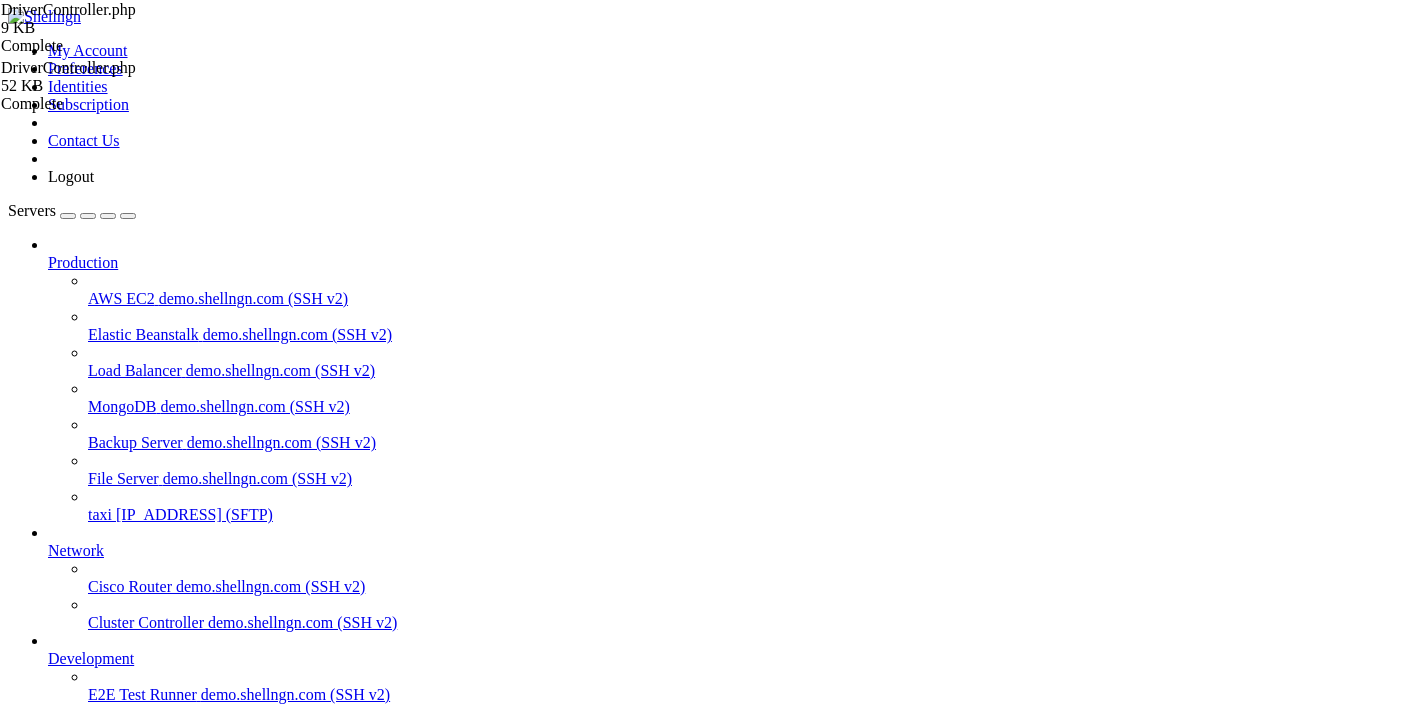 click at bounding box center [1120, 803] 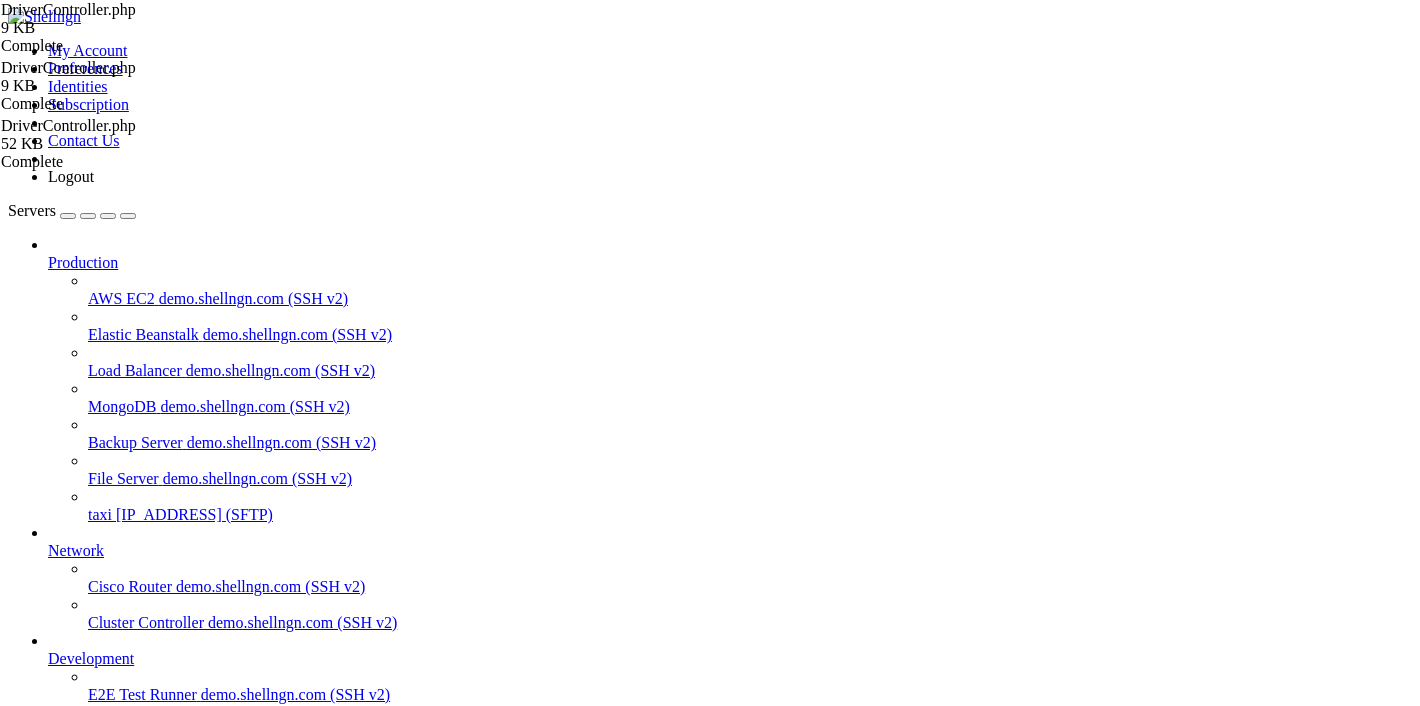 scroll, scrollTop: 84, scrollLeft: 0, axis: vertical 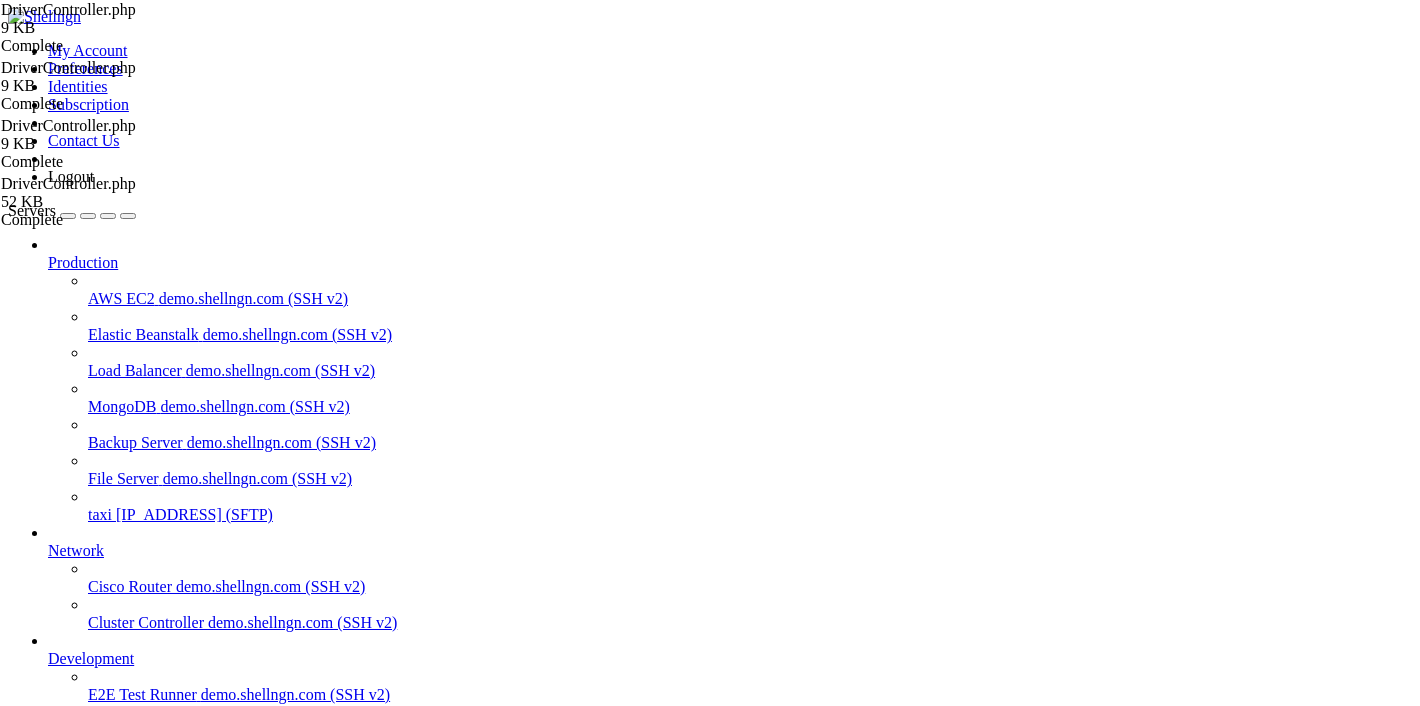 type on "if ($row->in_zone == "yes") {" 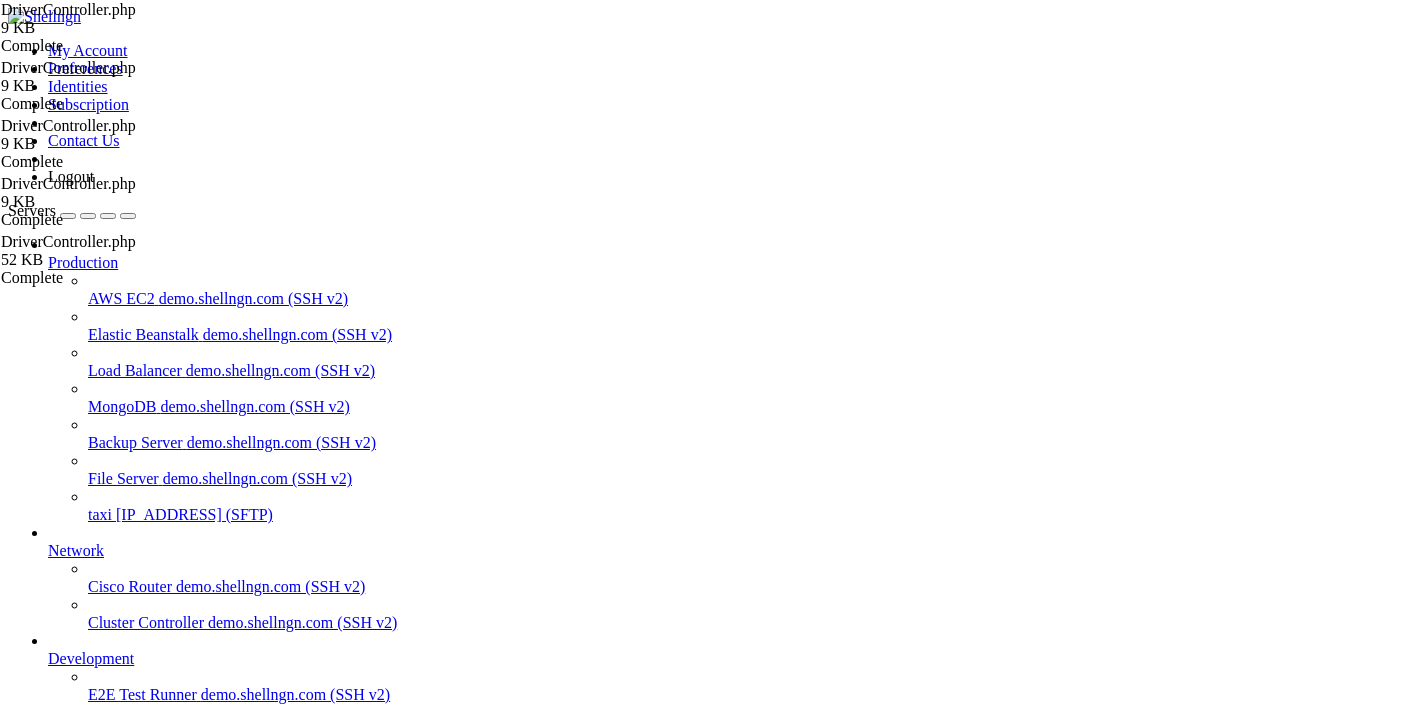 paste 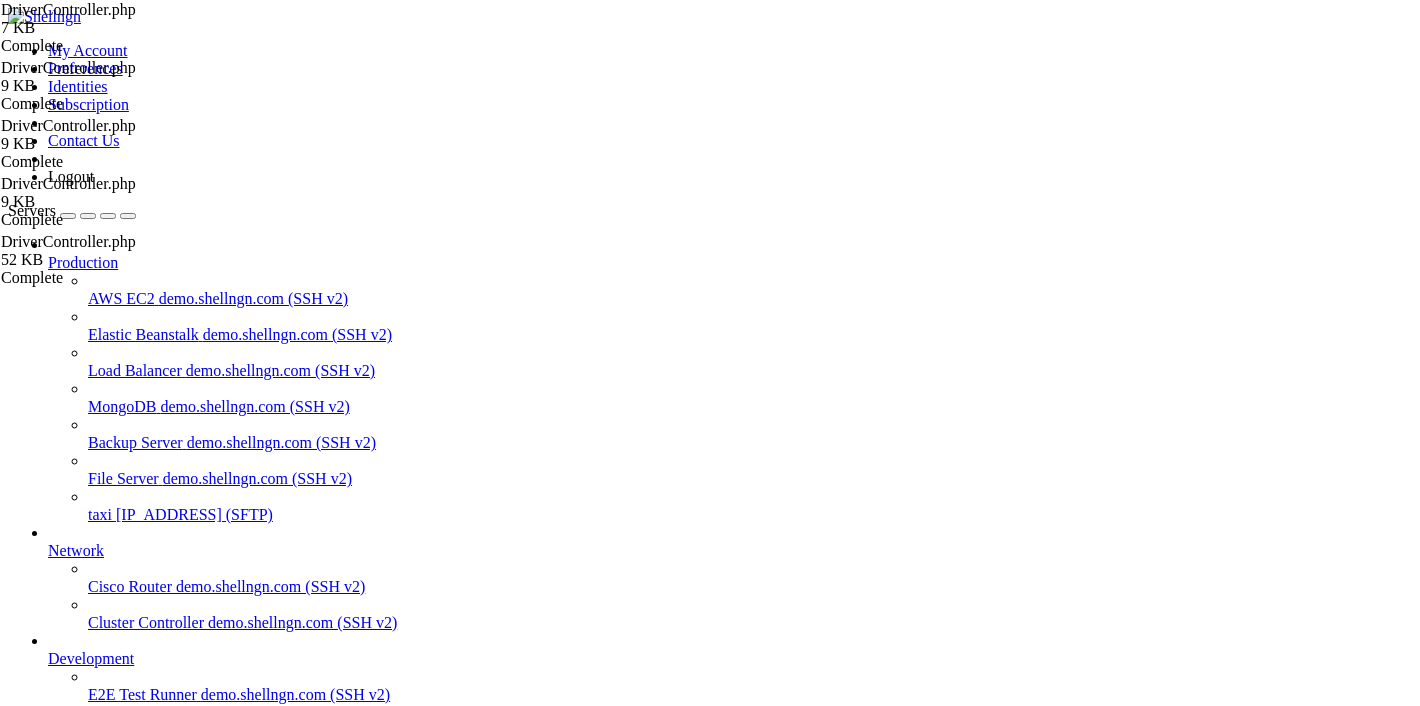 scroll, scrollTop: 1058, scrollLeft: 0, axis: vertical 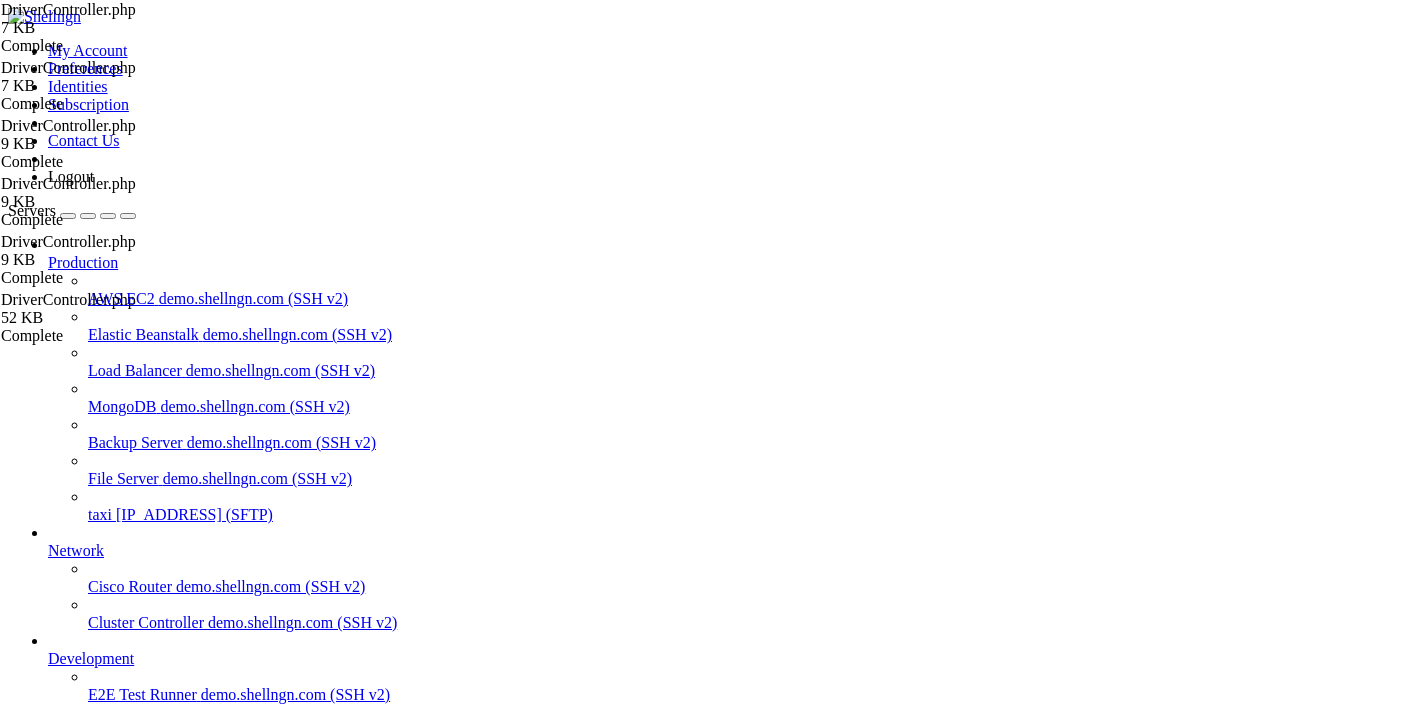 type on "<?php" 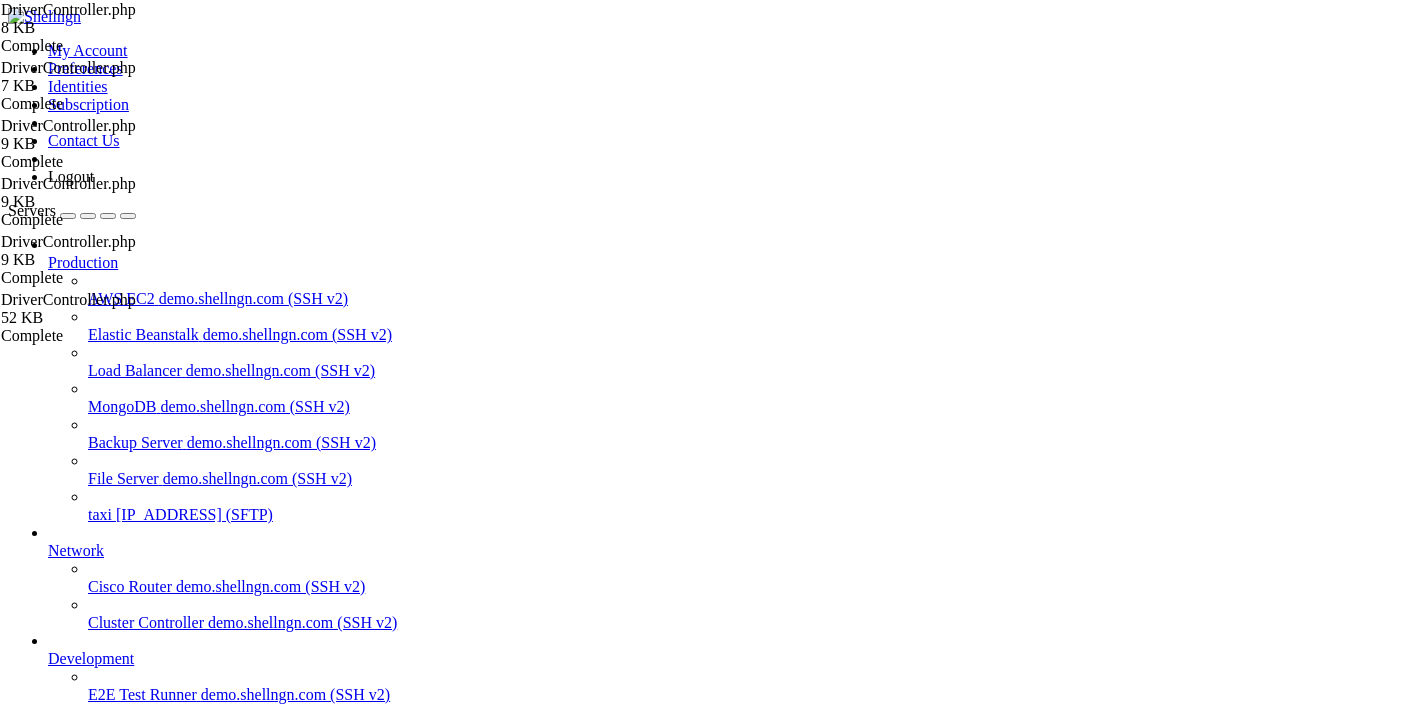 scroll, scrollTop: 1044, scrollLeft: 0, axis: vertical 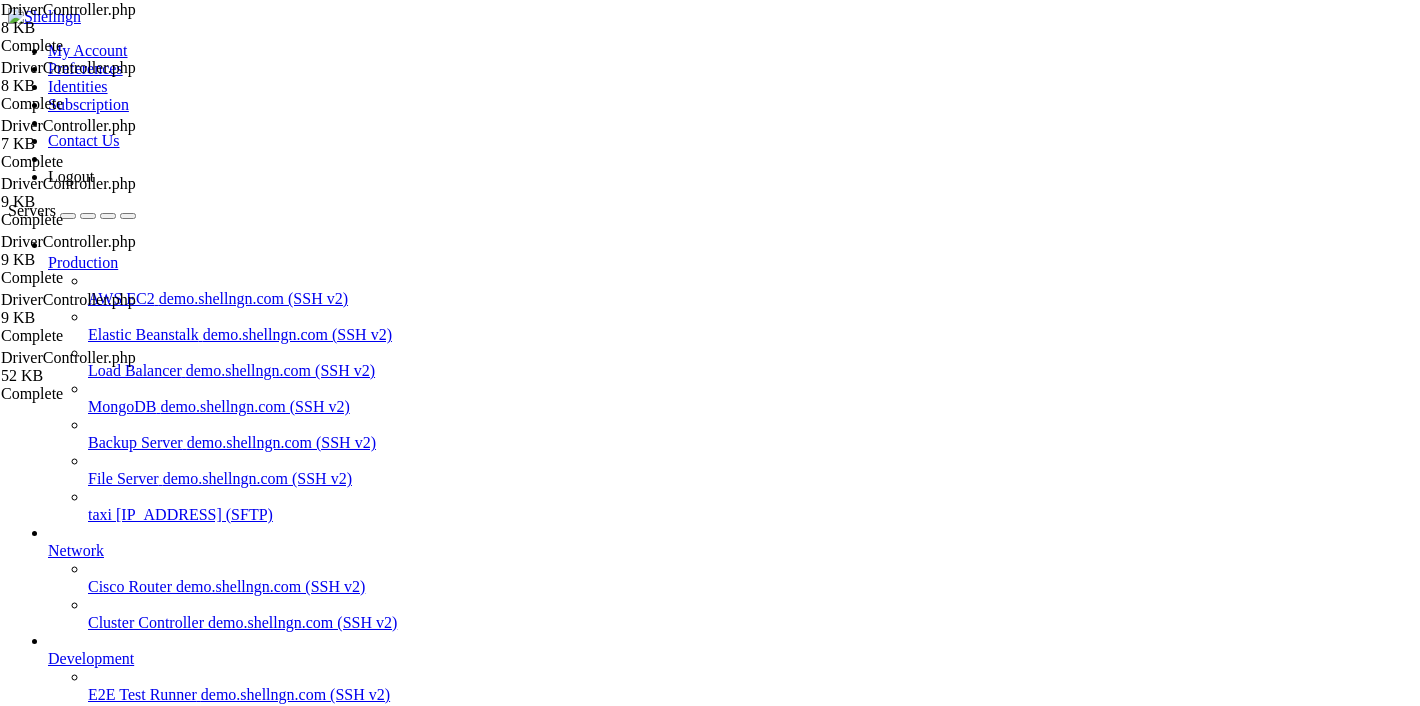 click on "if   ( $this -> is_in_polygon ( $points_polygon ,   $vertices_x ,   $vertices_y ,   $lat1 ,   $lng1 ))   {                   $row -> in_zone   =   'yes' ;                }   else   {                   $row -> in_zone   =   'no' ;                }             }             if   ( $row -> in_zone   ==   "yes" )   {       if   ( $row -> latitude   !=   ''   &&   $row -> longitude   !=   '' )   {             $row -> distance   =   DriverController :: distance ( $row -> latitude ,   $row -> longitude ,   $lat1 ,   $lng1 ,   'K' ) ;       }   else   {             continue ;   // skip if no coordinates       }       if   ( $row -> distance   >   1 )   {             continue ;   // skip if farther than 1 km       }                $row -> id   =   ( string ) $row -> id ;                $row -> idVehicule   =   ( string ) $row -> idVehicule ;                if   ( $row -> latitude   !=   ''   &&   $row -> longitude   !=   '' )   {                   $row -> distance   =   DriverController :: distance ( ->" at bounding box center [956, 2030] 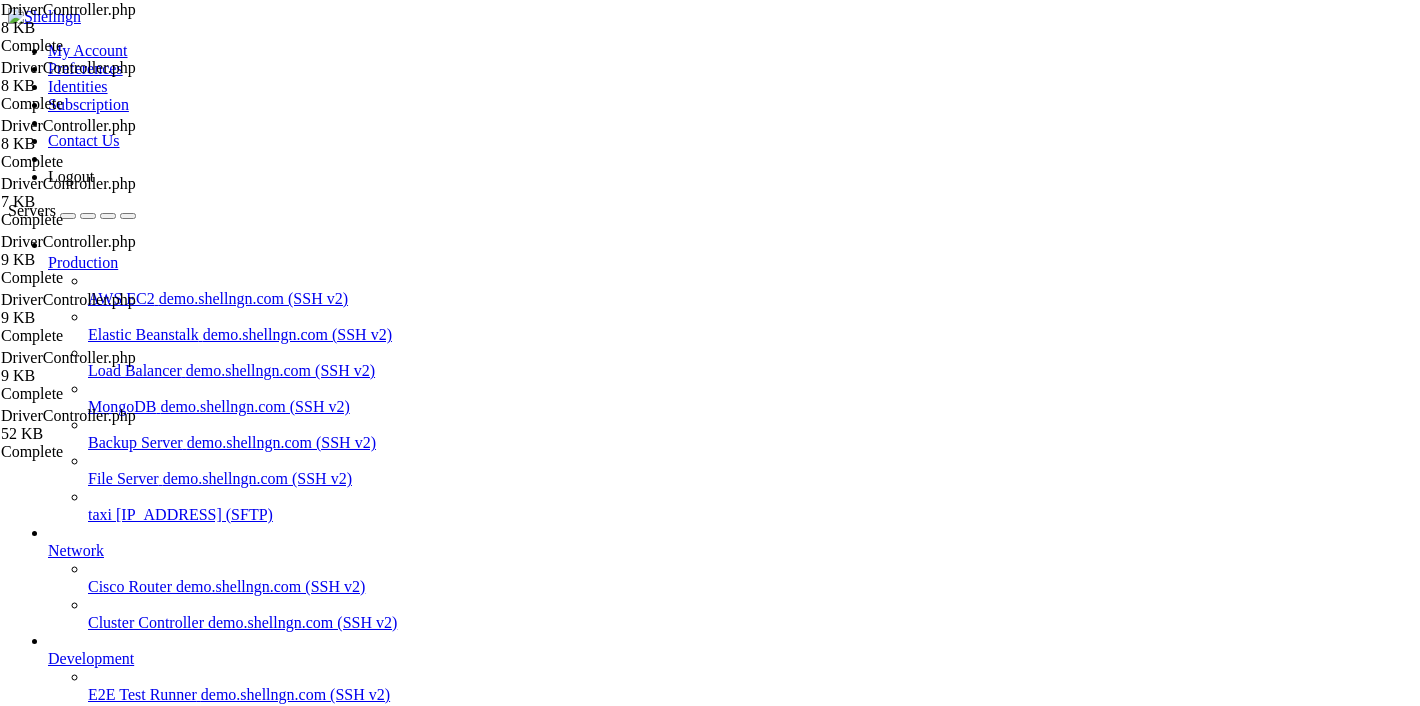 scroll, scrollTop: 1458, scrollLeft: 0, axis: vertical 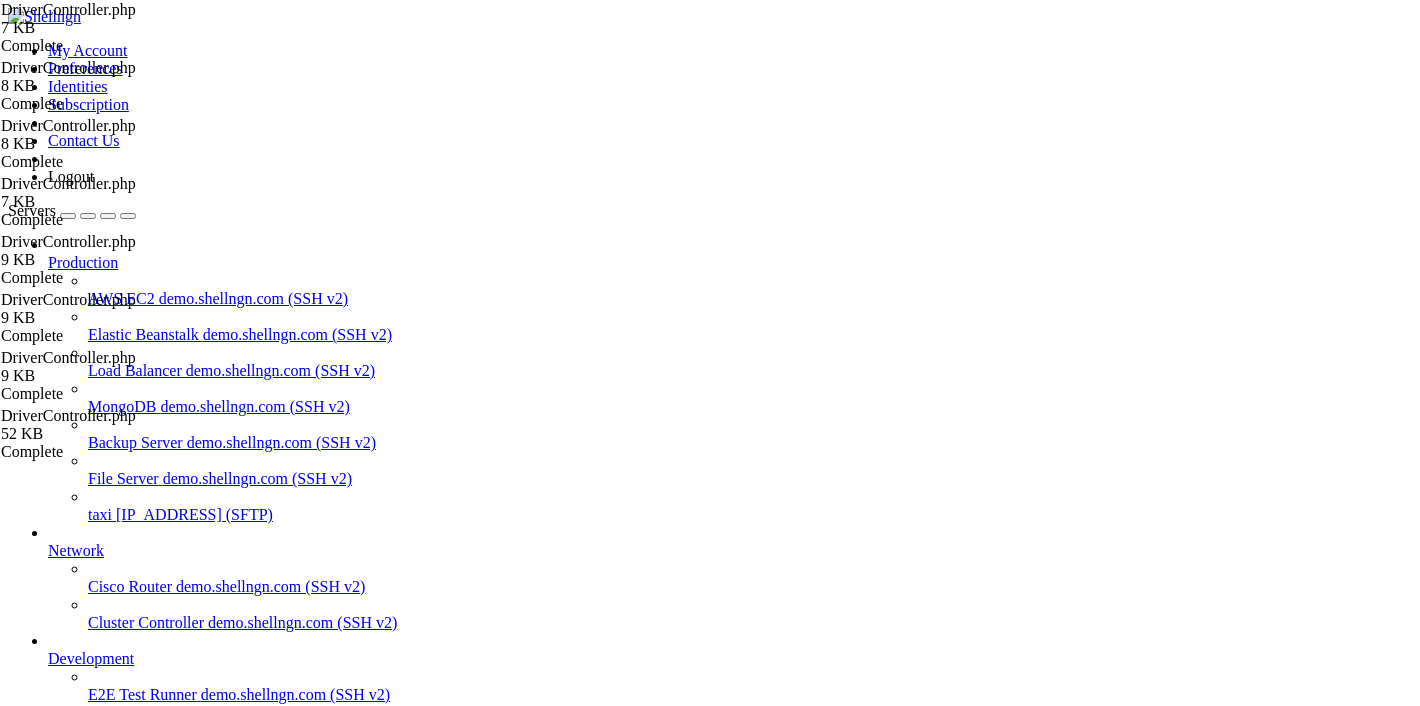 click on "  DriverController.php" at bounding box center [81, 640] 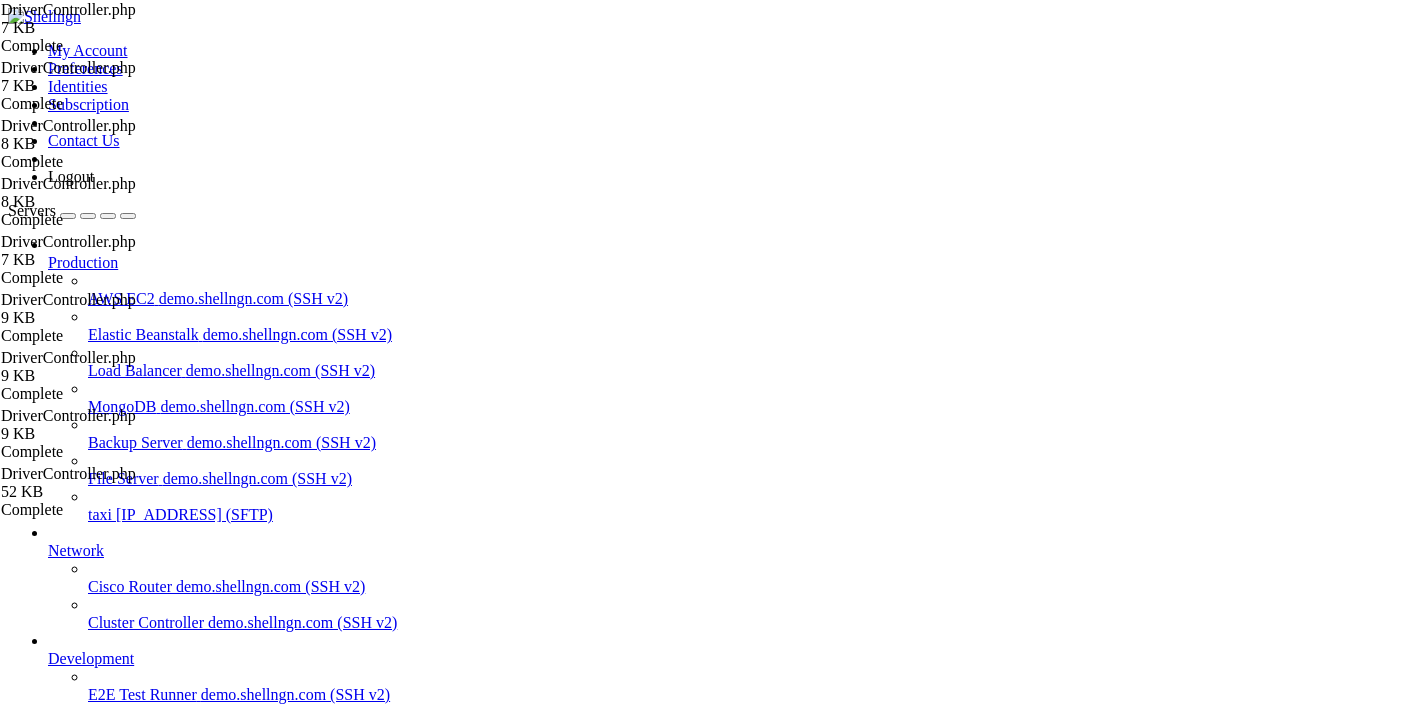 type on "}
}" 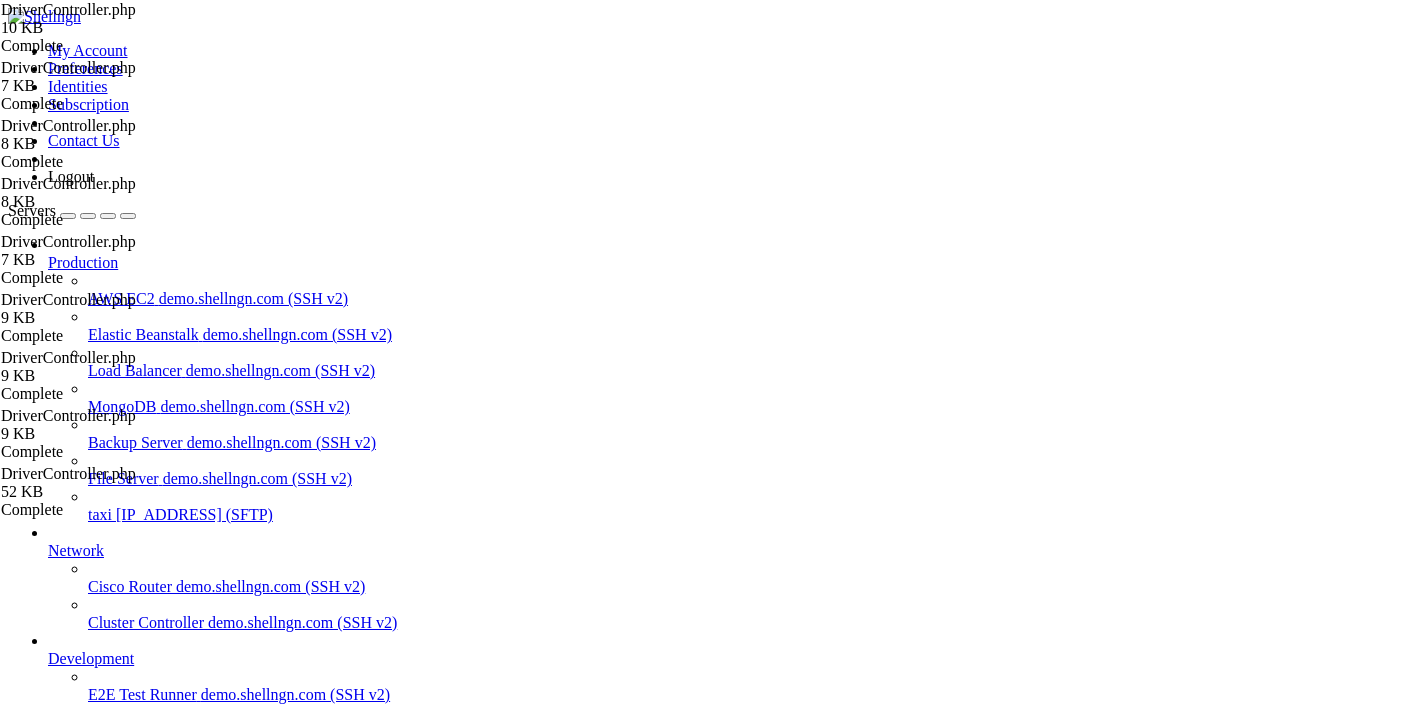 scroll, scrollTop: 923, scrollLeft: 0, axis: vertical 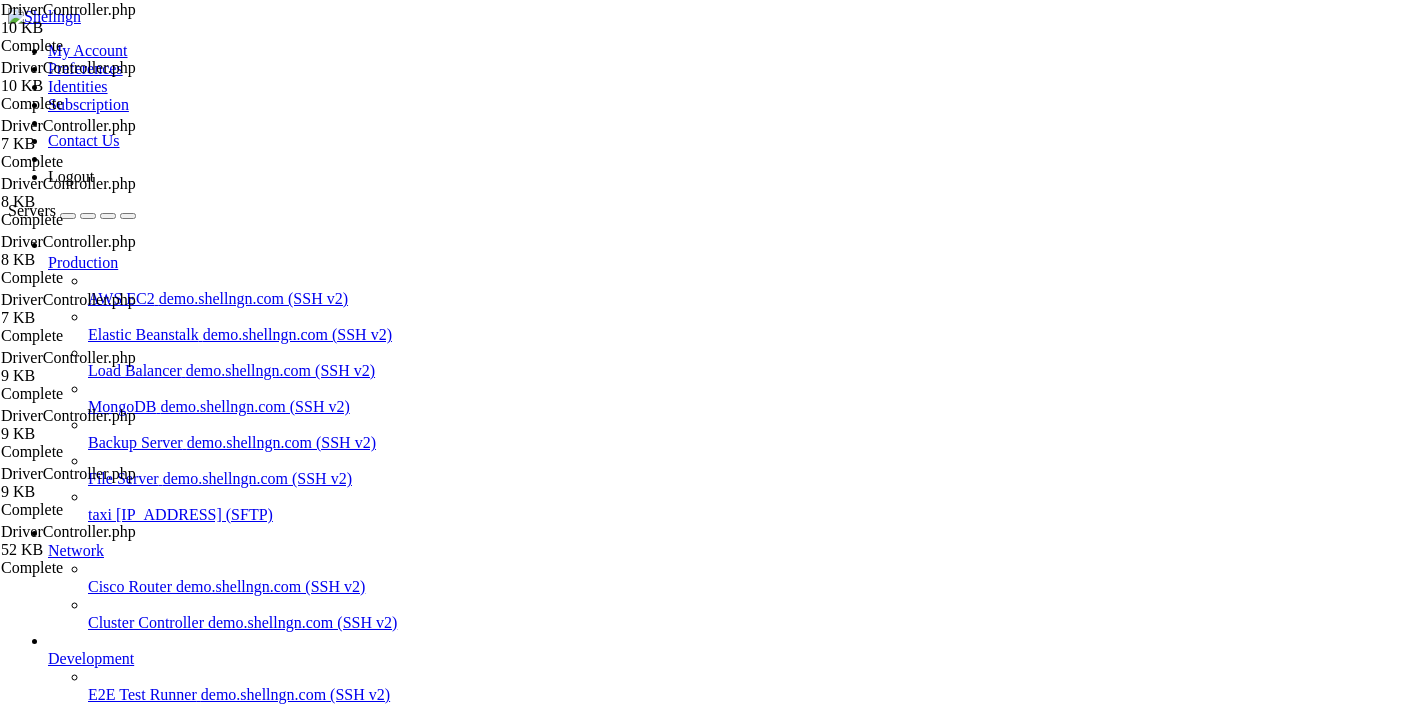 type on "if" 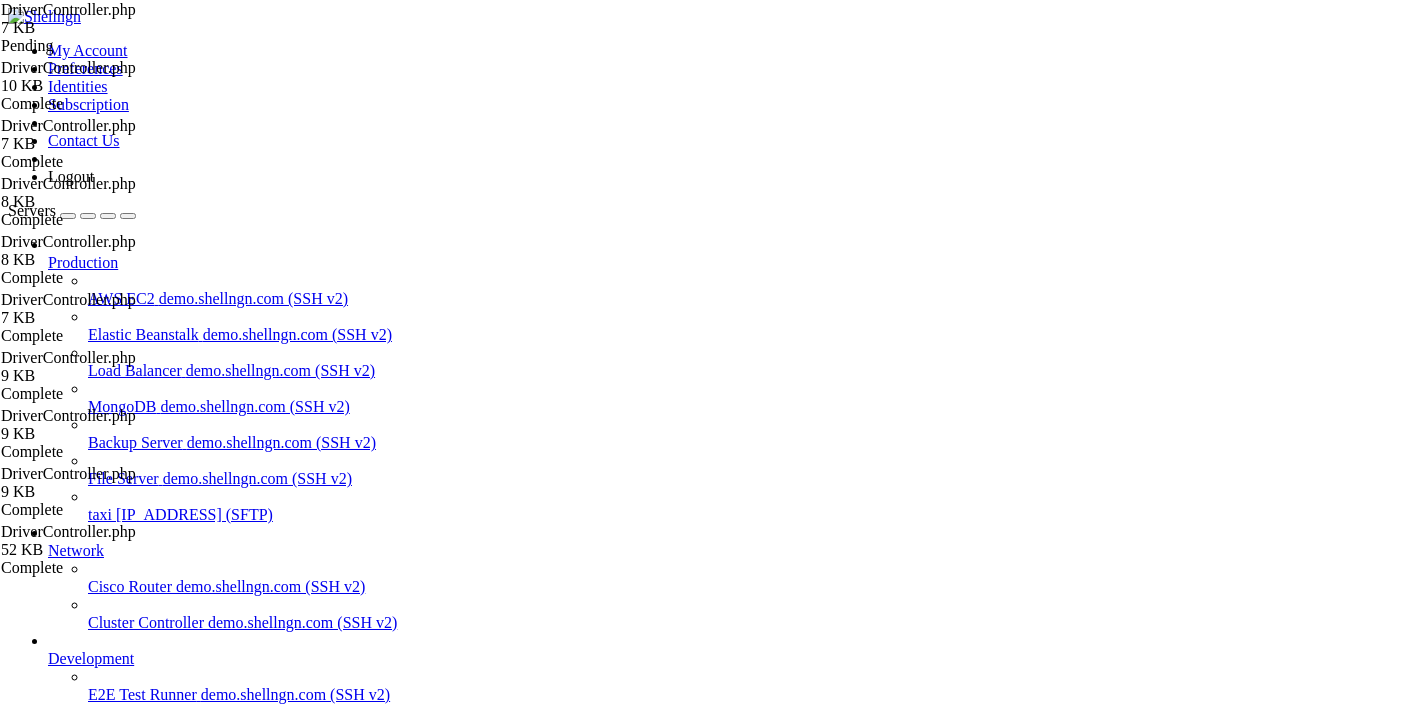 click on "Reconnect" at bounding box center (48, 1666) 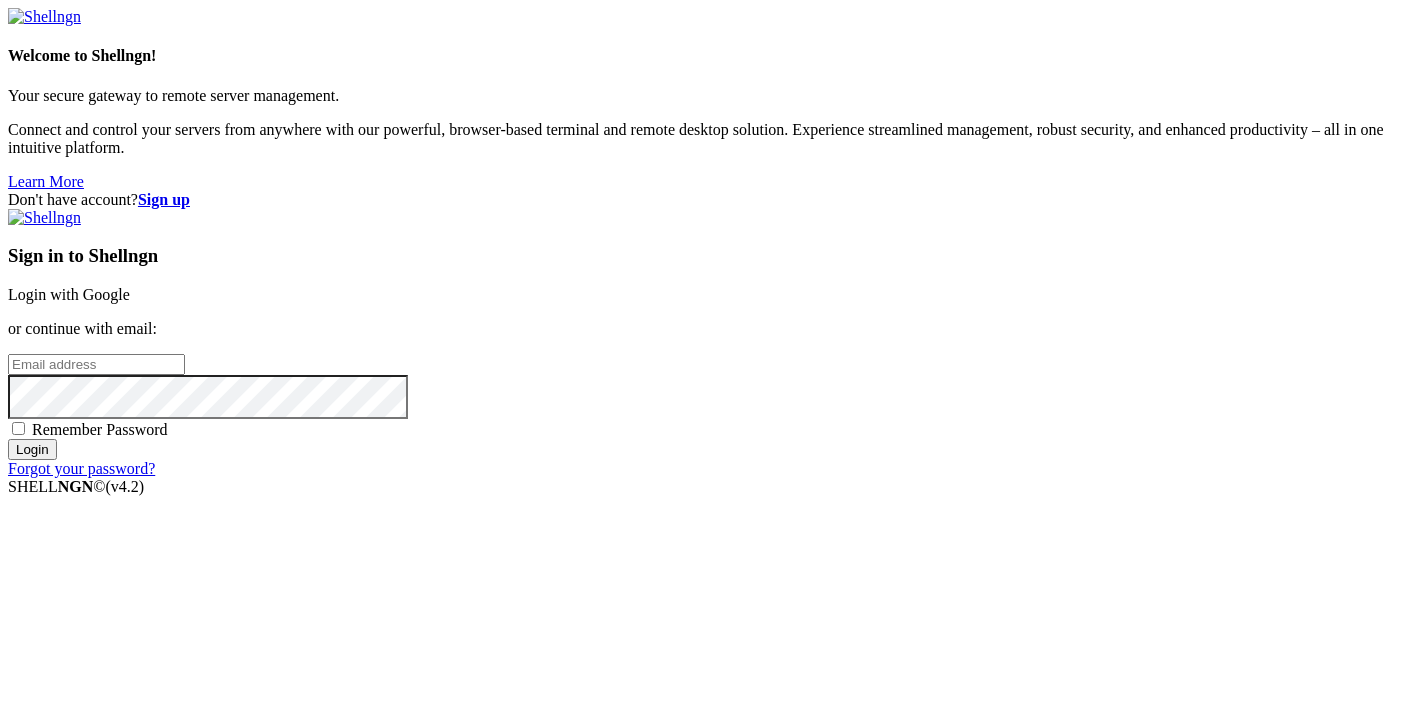 type on "root" 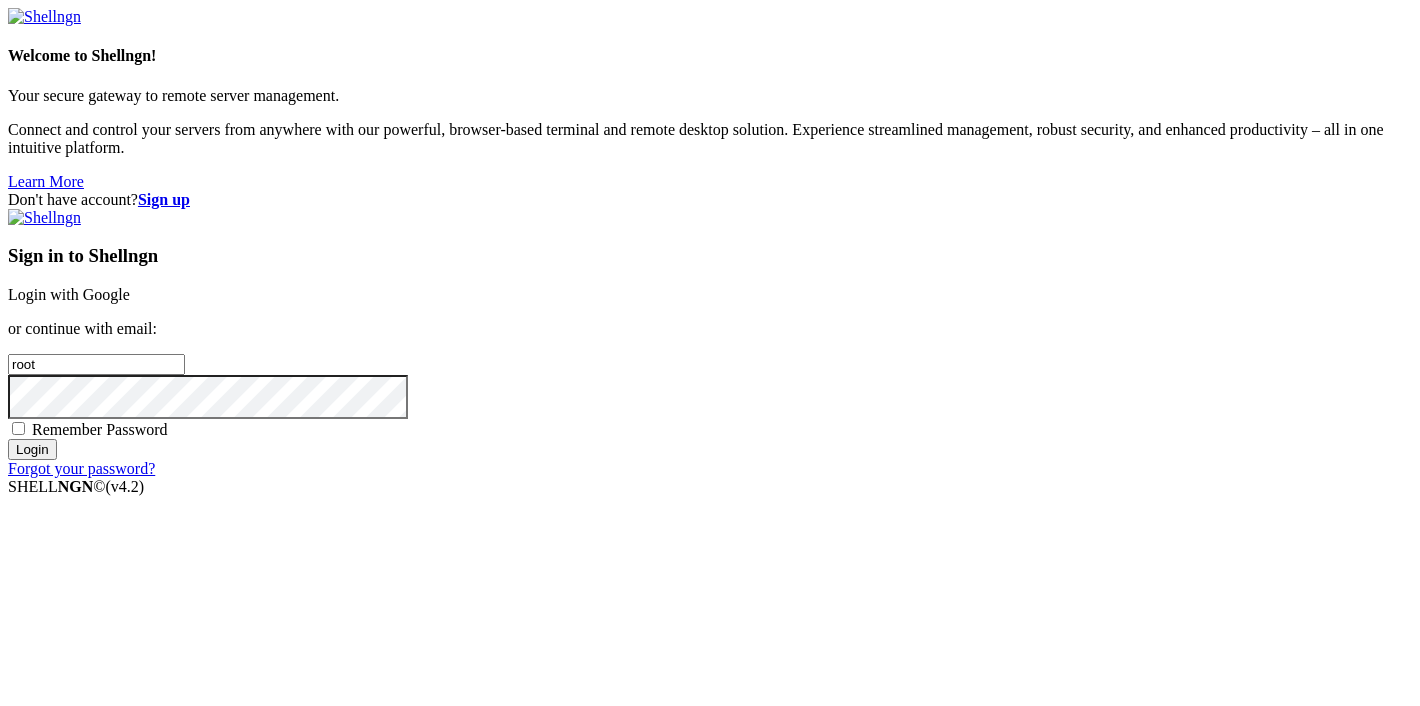 click on "Login with Google" at bounding box center (69, 294) 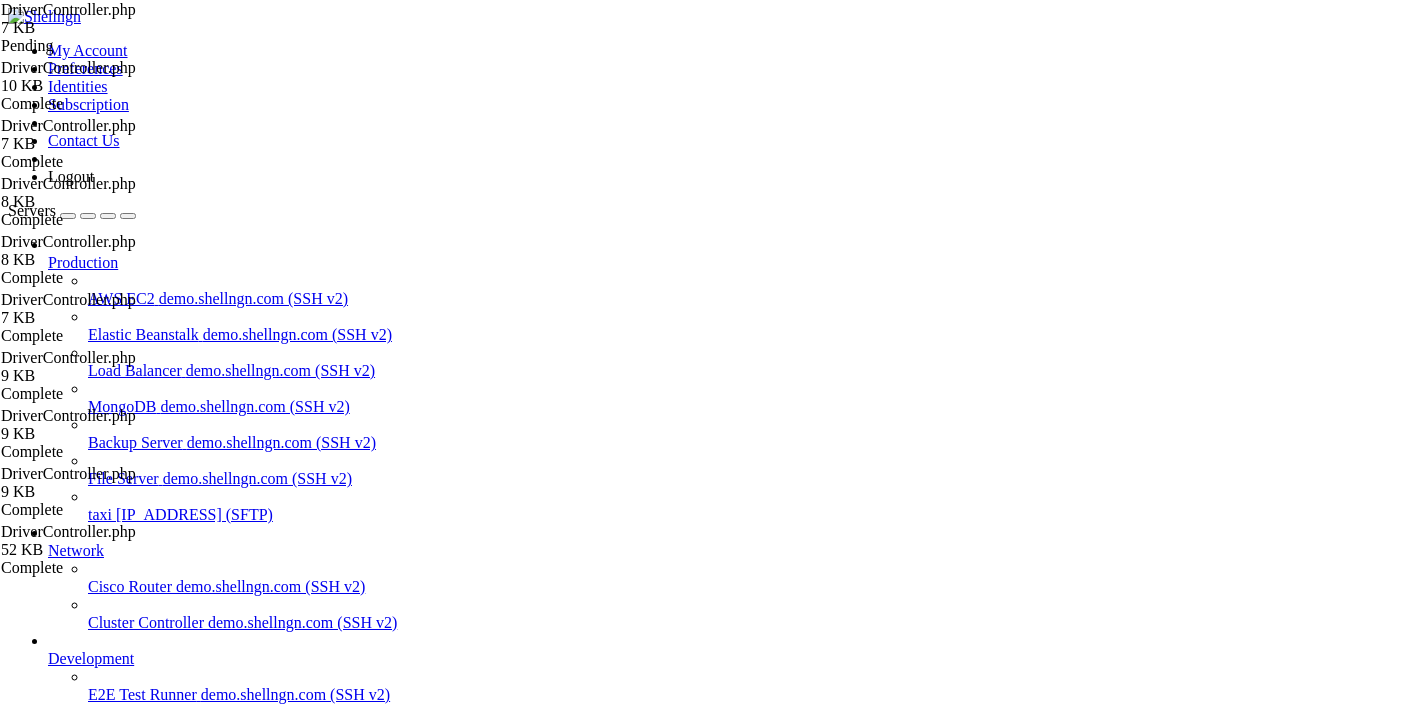 click on "Reconnect" at bounding box center [48, 1666] 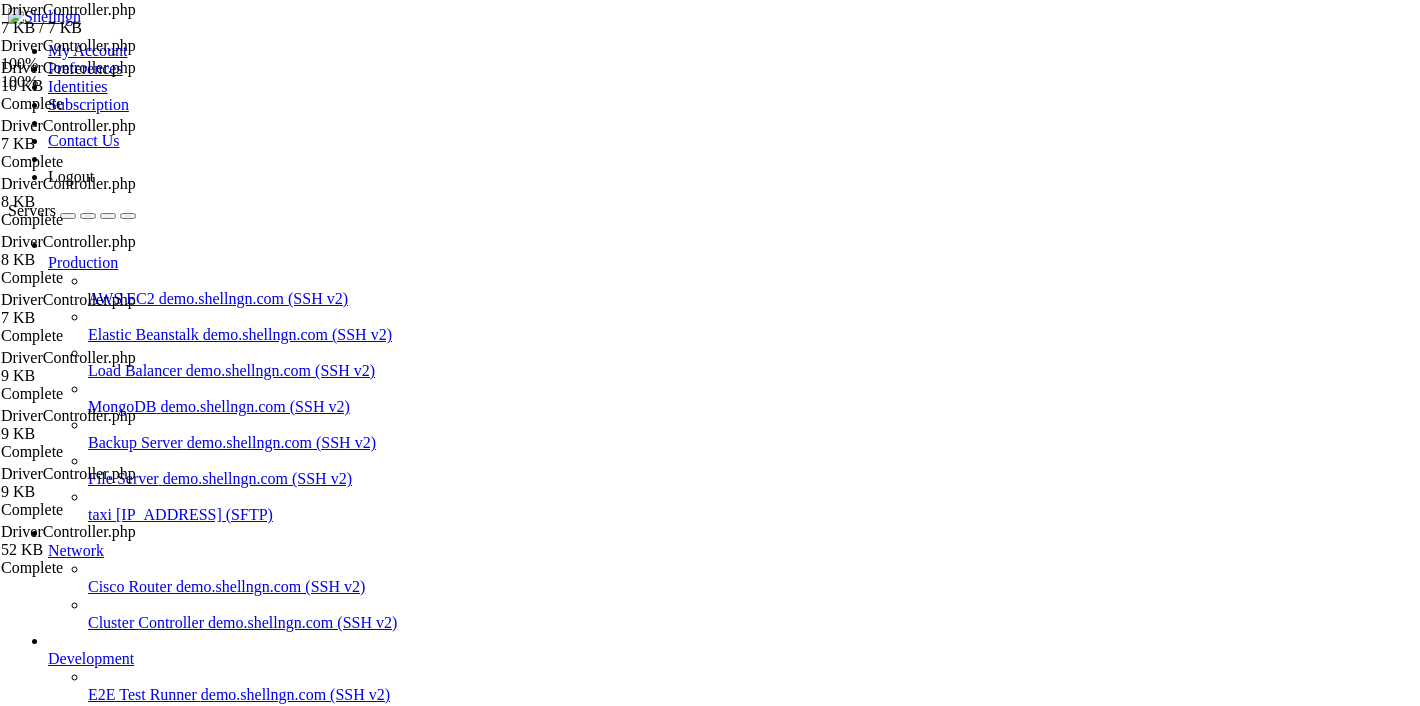 scroll, scrollTop: 0, scrollLeft: 0, axis: both 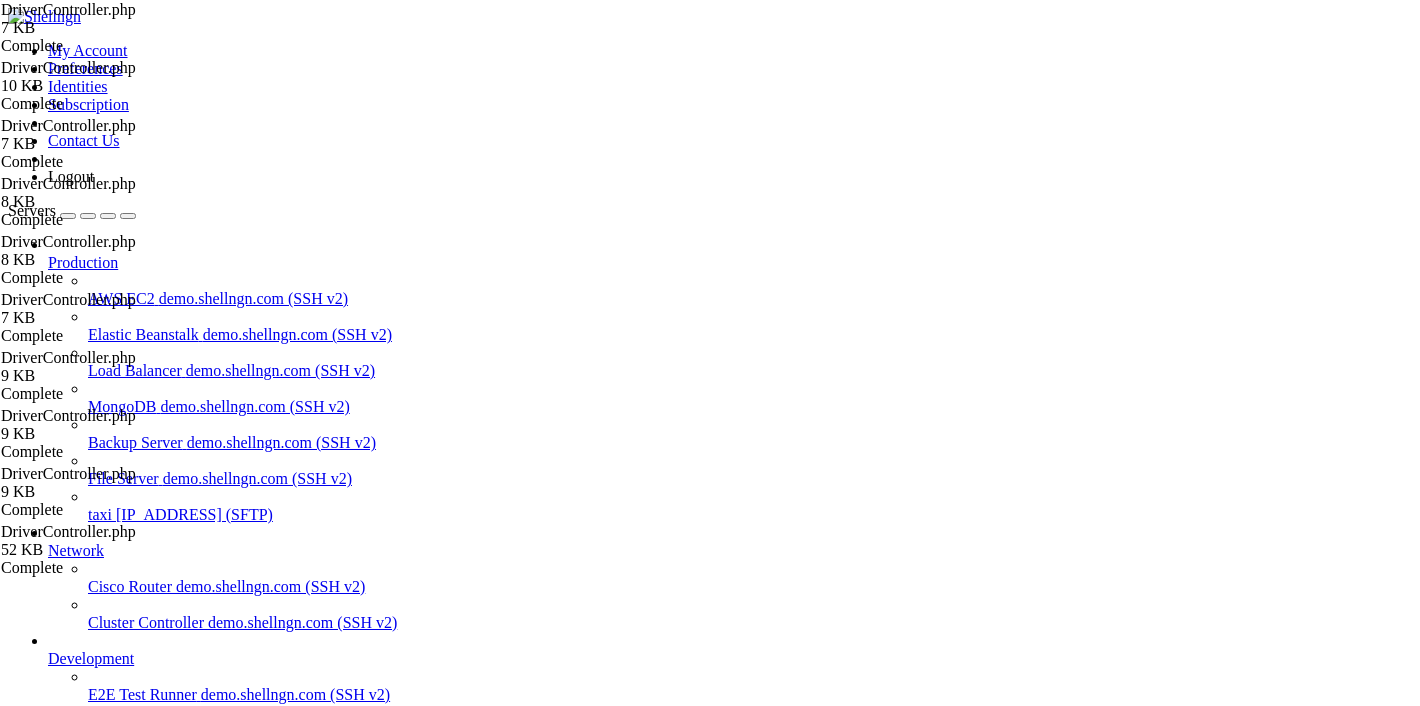 click on "  new" at bounding box center (27, 1192) 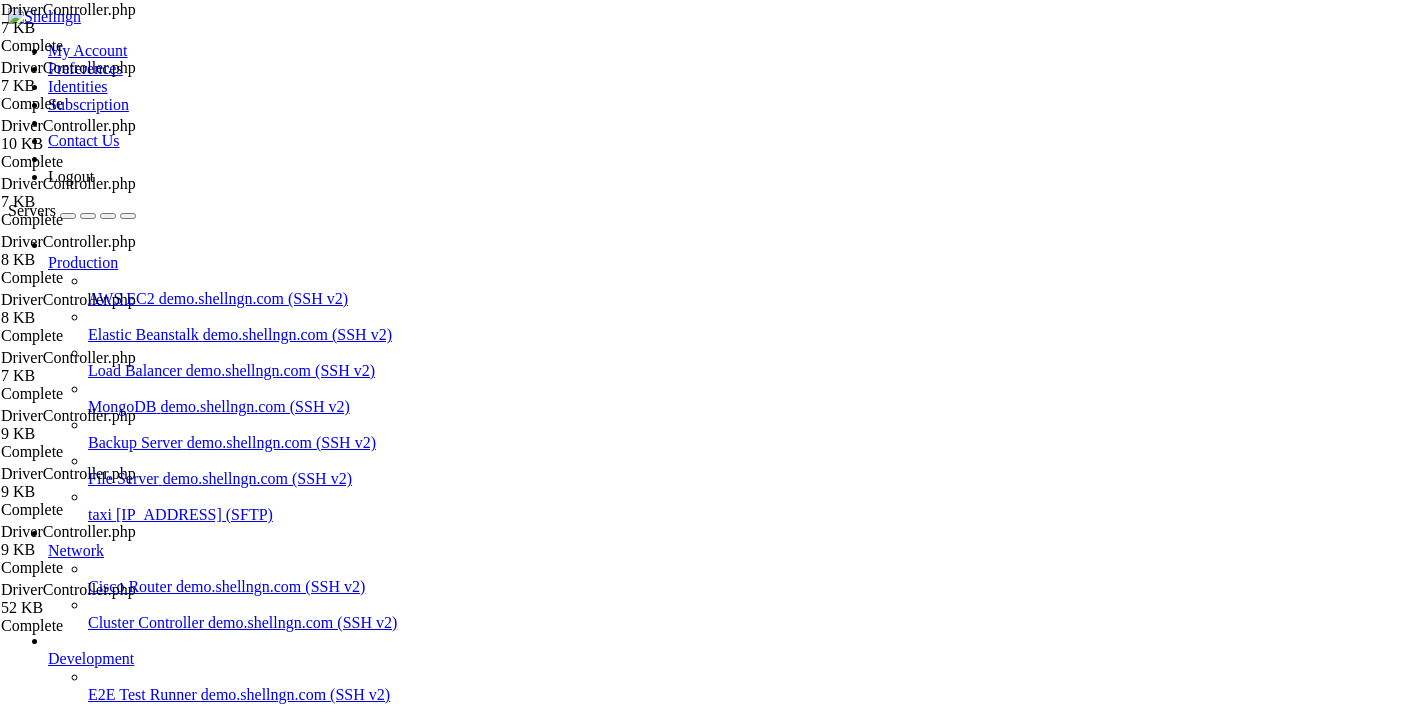 click on "use App\Models\Zone; use Illuminate\Http\Request; use DB; class DriverController extends Controller {    public function __construct()    {       $this->limit = 20;    }    /**     * Display a listing of the resource." at bounding box center (948, 2045) 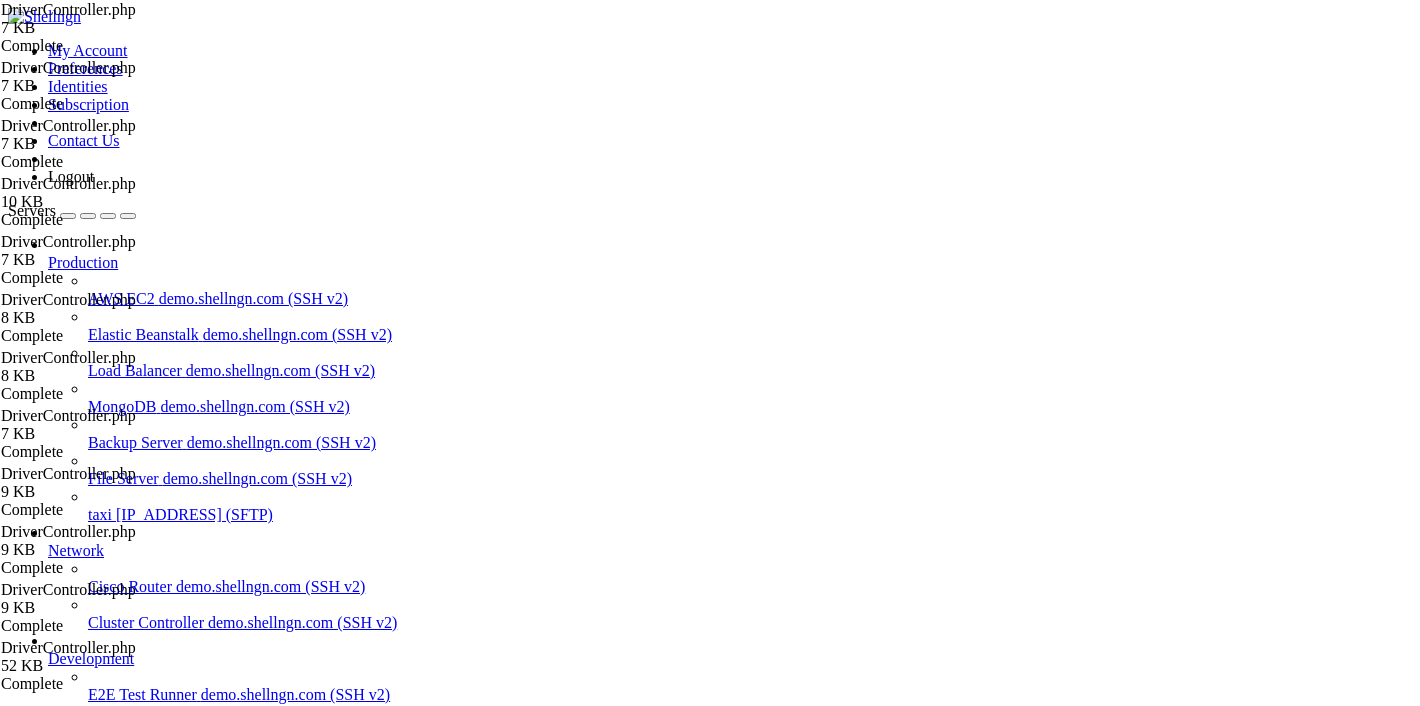 scroll, scrollTop: 746, scrollLeft: 0, axis: vertical 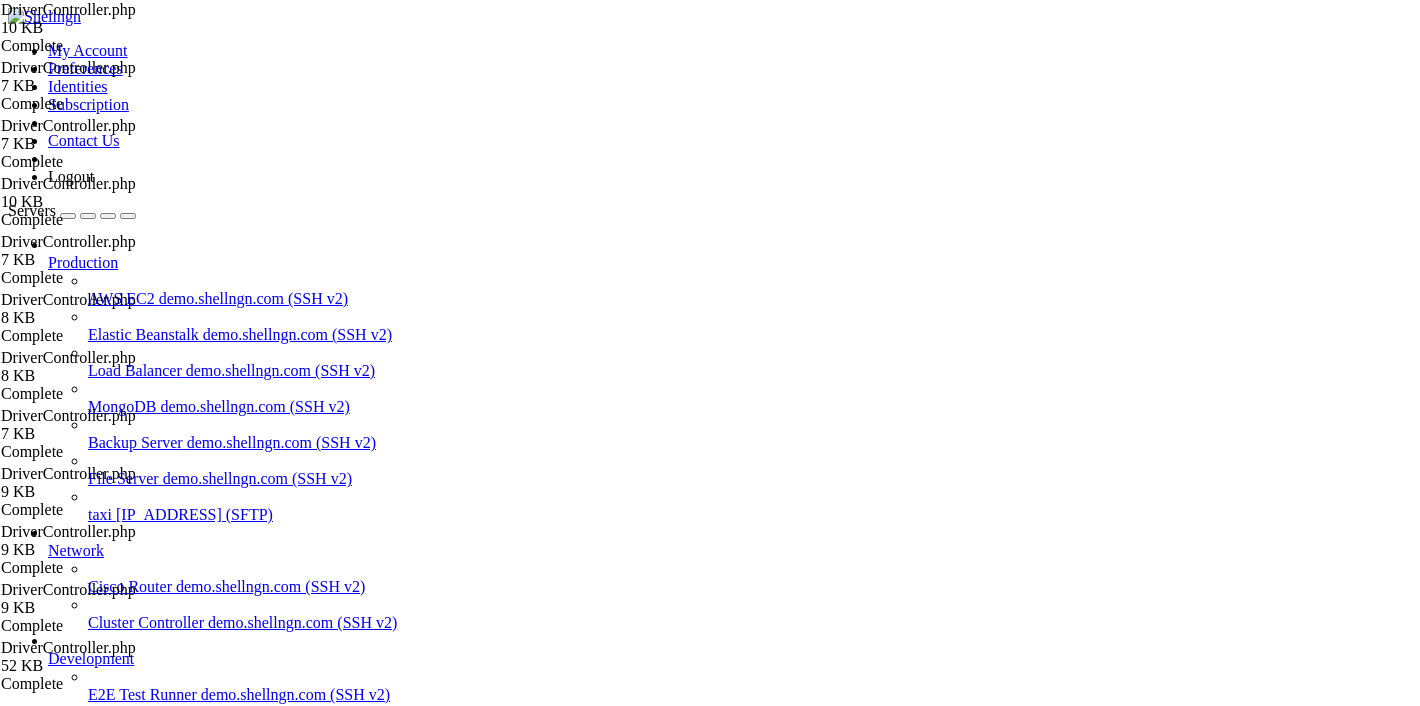 click at bounding box center [1120, 809] 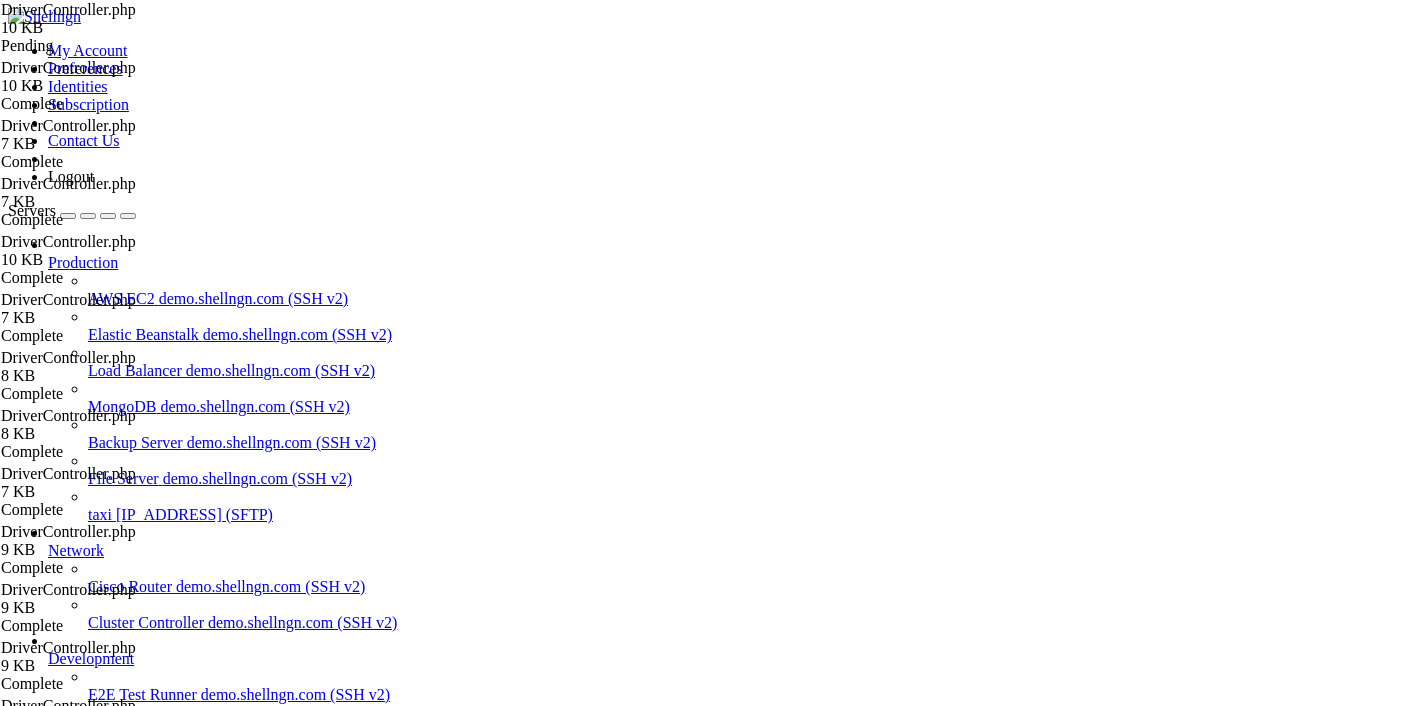 click on "Reconnect" at bounding box center [48, 1666] 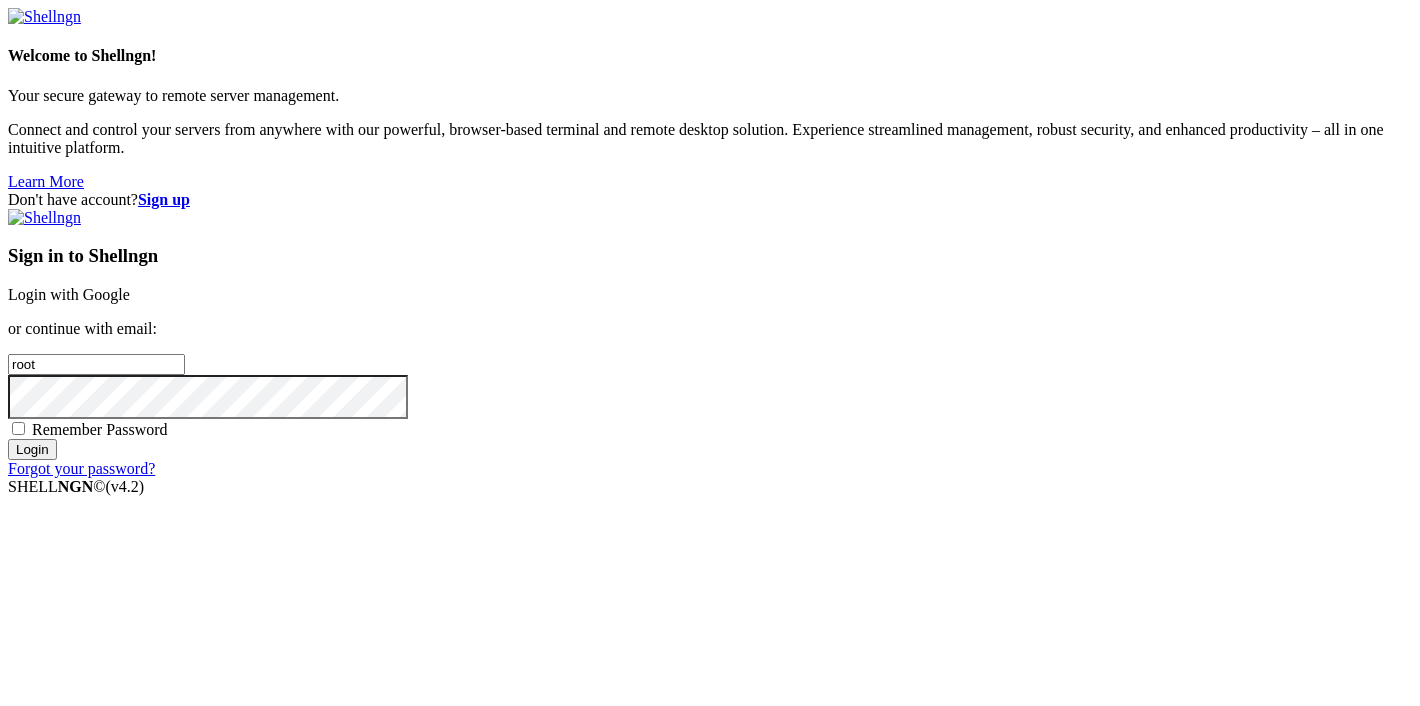 click on "Login with Google" at bounding box center (69, 294) 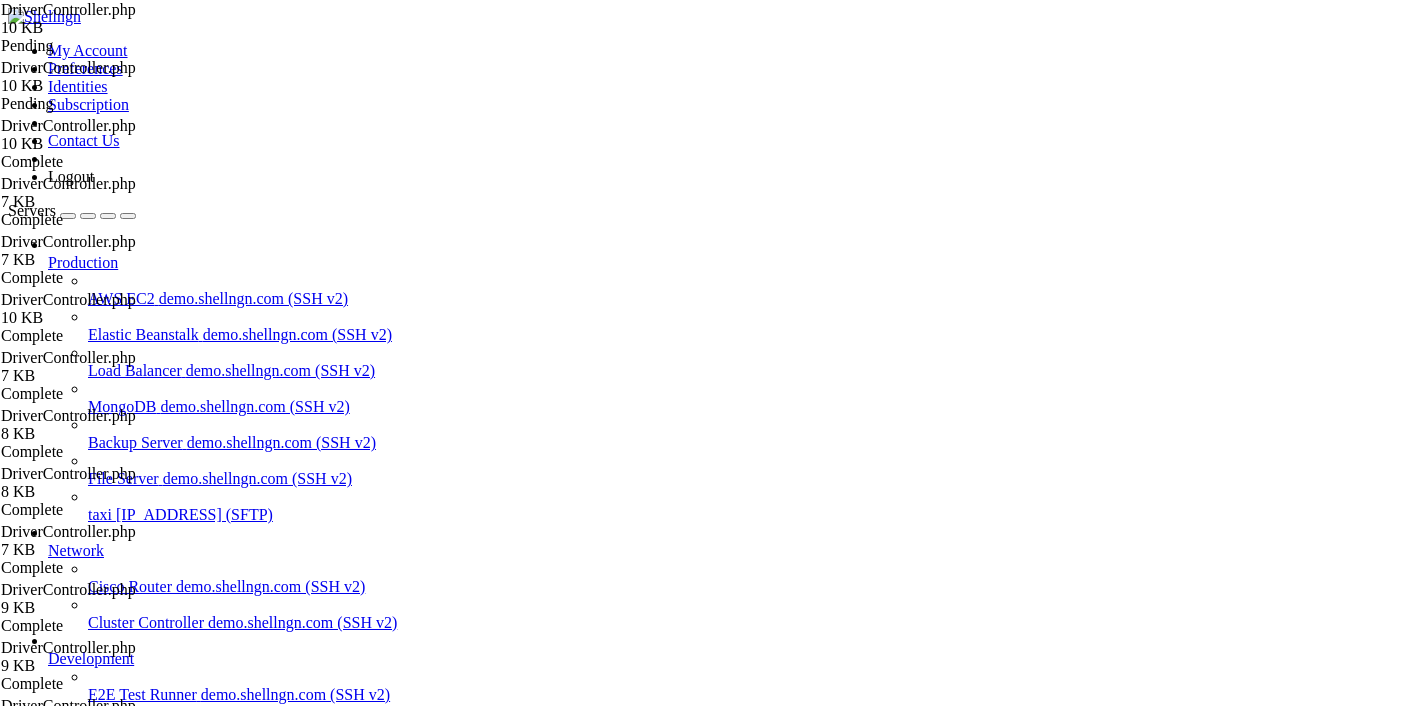 click on "Reconnect" at bounding box center (48, 1666) 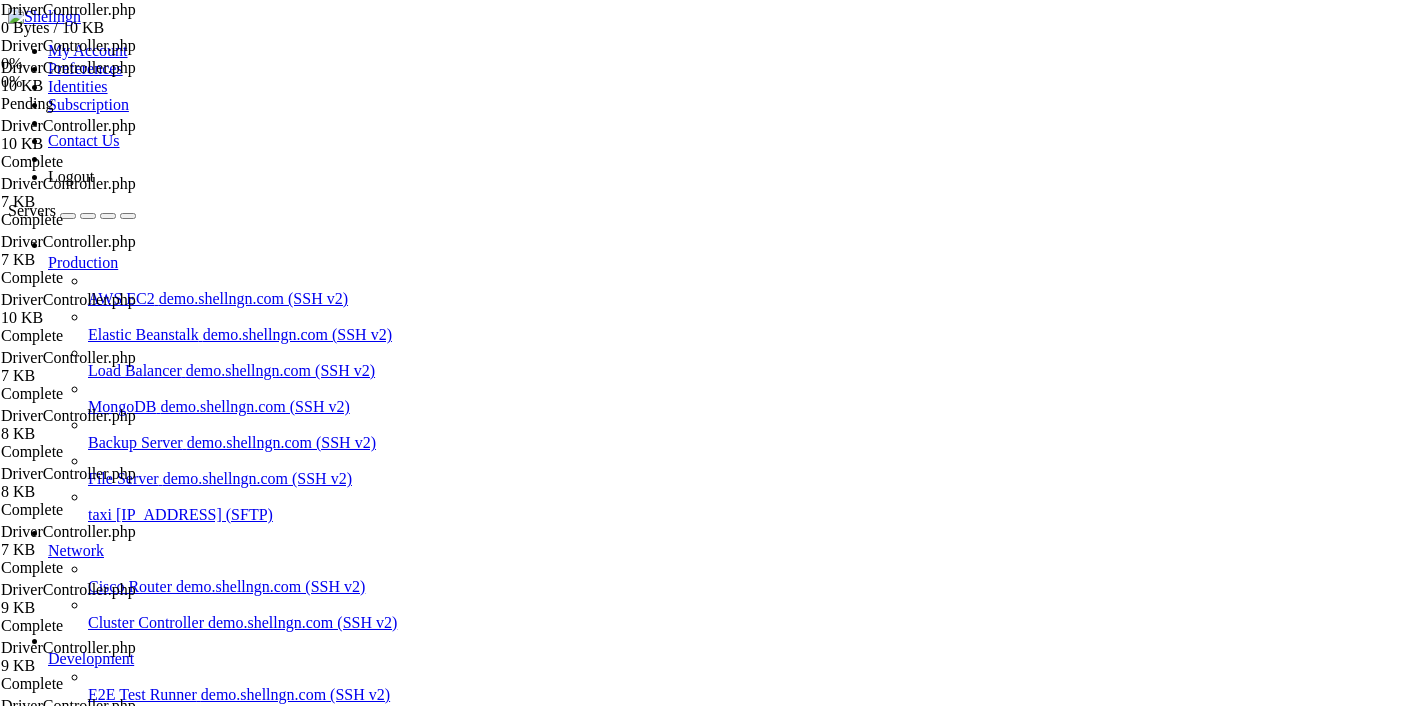 type on "/root" 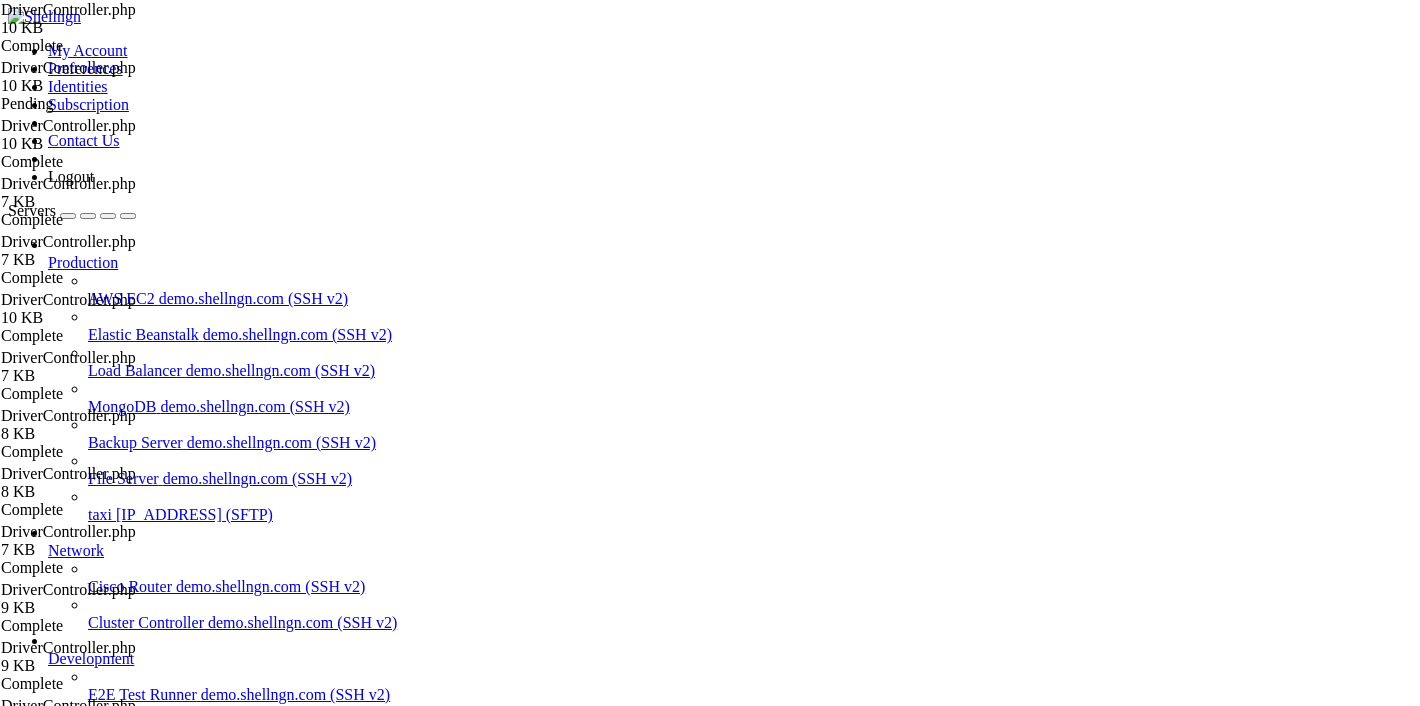 scroll, scrollTop: 22, scrollLeft: 0, axis: vertical 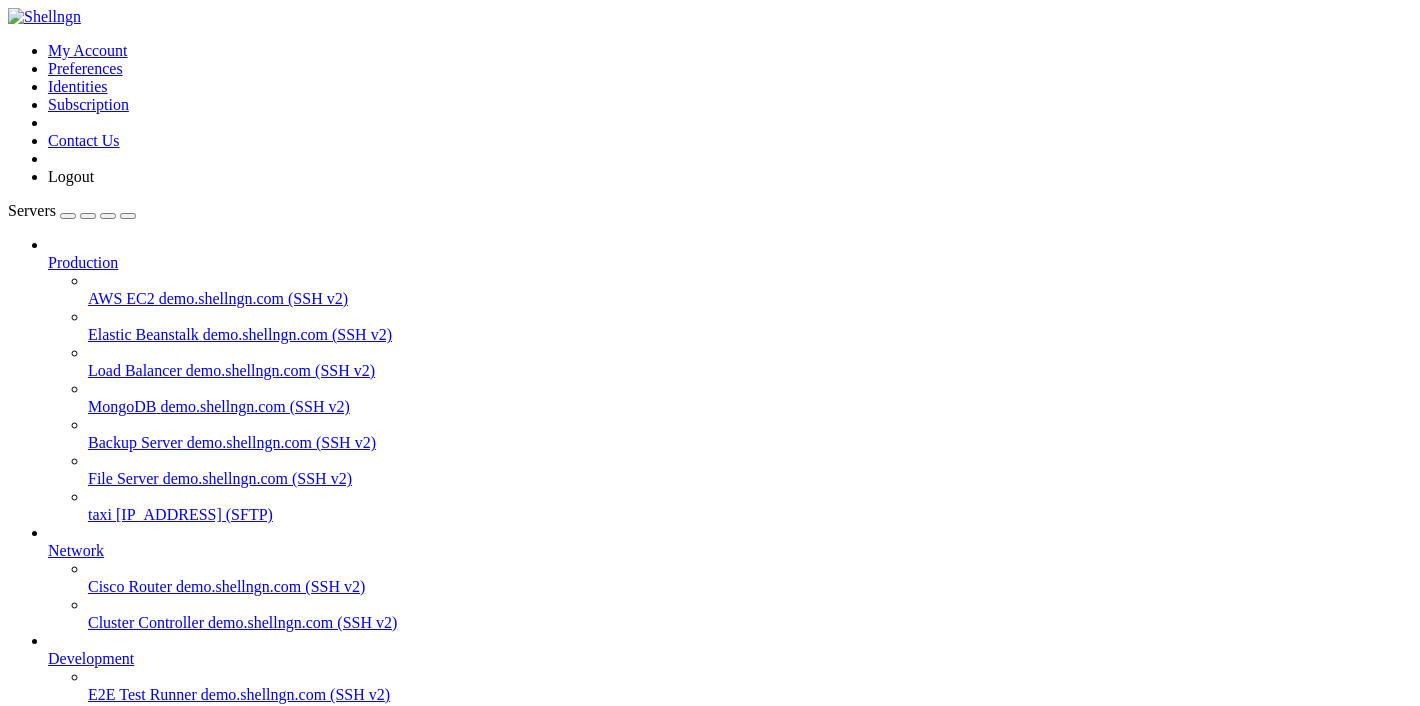 click on "taxi
135.181.25.216 (SFTP)" at bounding box center [750, 515] 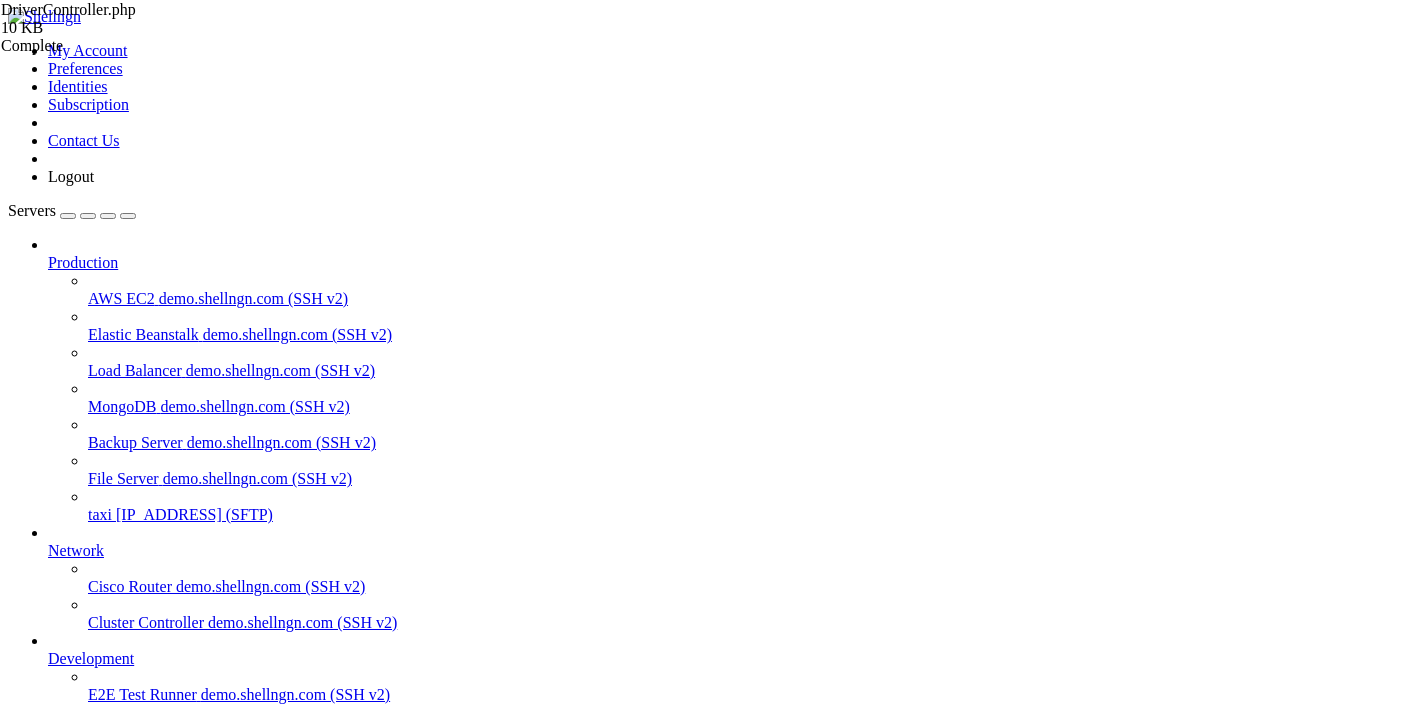 scroll, scrollTop: 554, scrollLeft: 0, axis: vertical 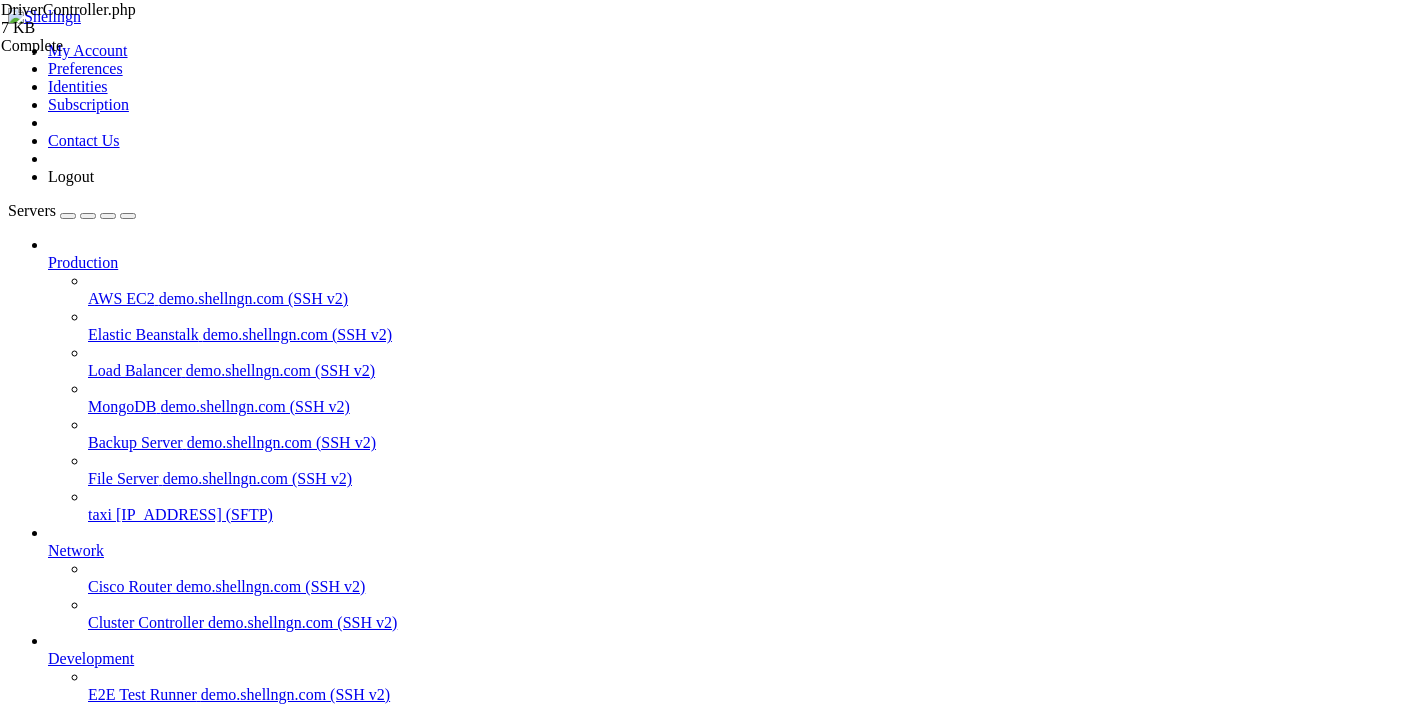 click on "  BankAccountDetailsController.php" at bounding box center (127, 1192) 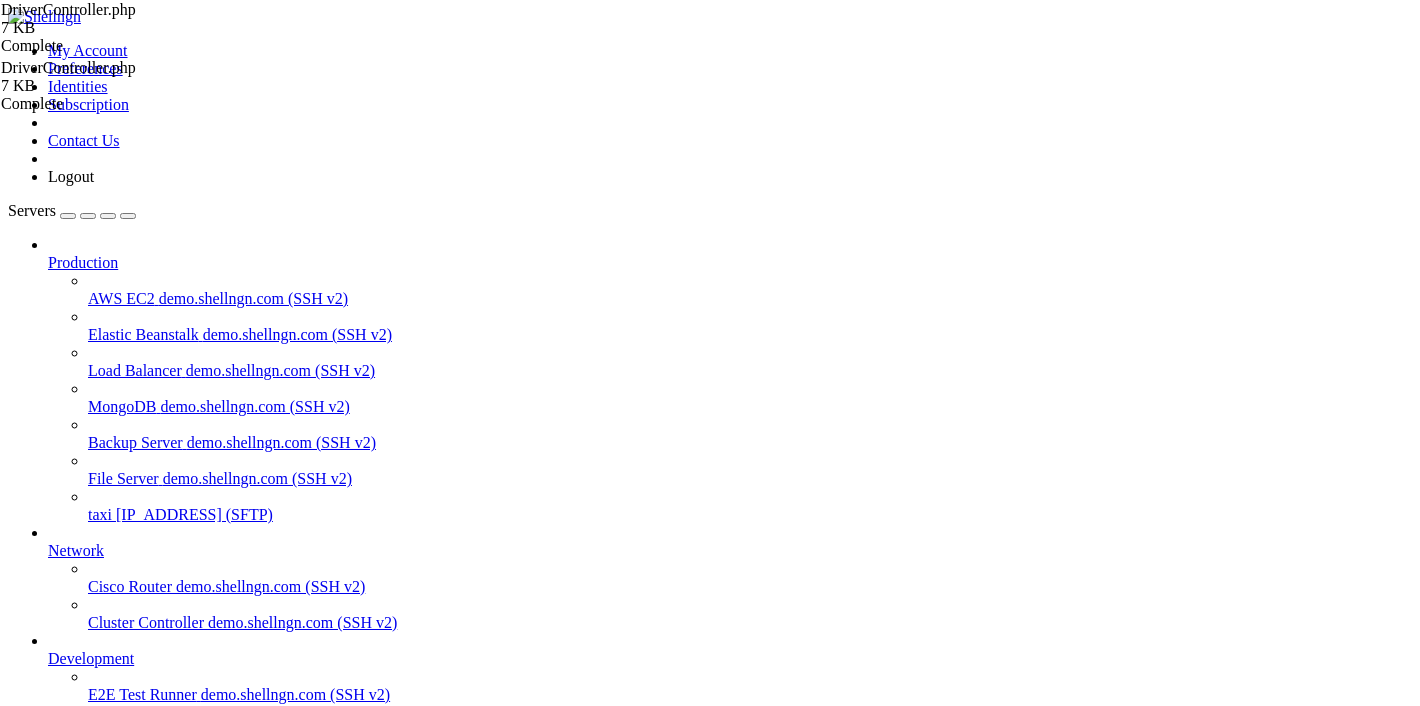scroll, scrollTop: 2138, scrollLeft: 0, axis: vertical 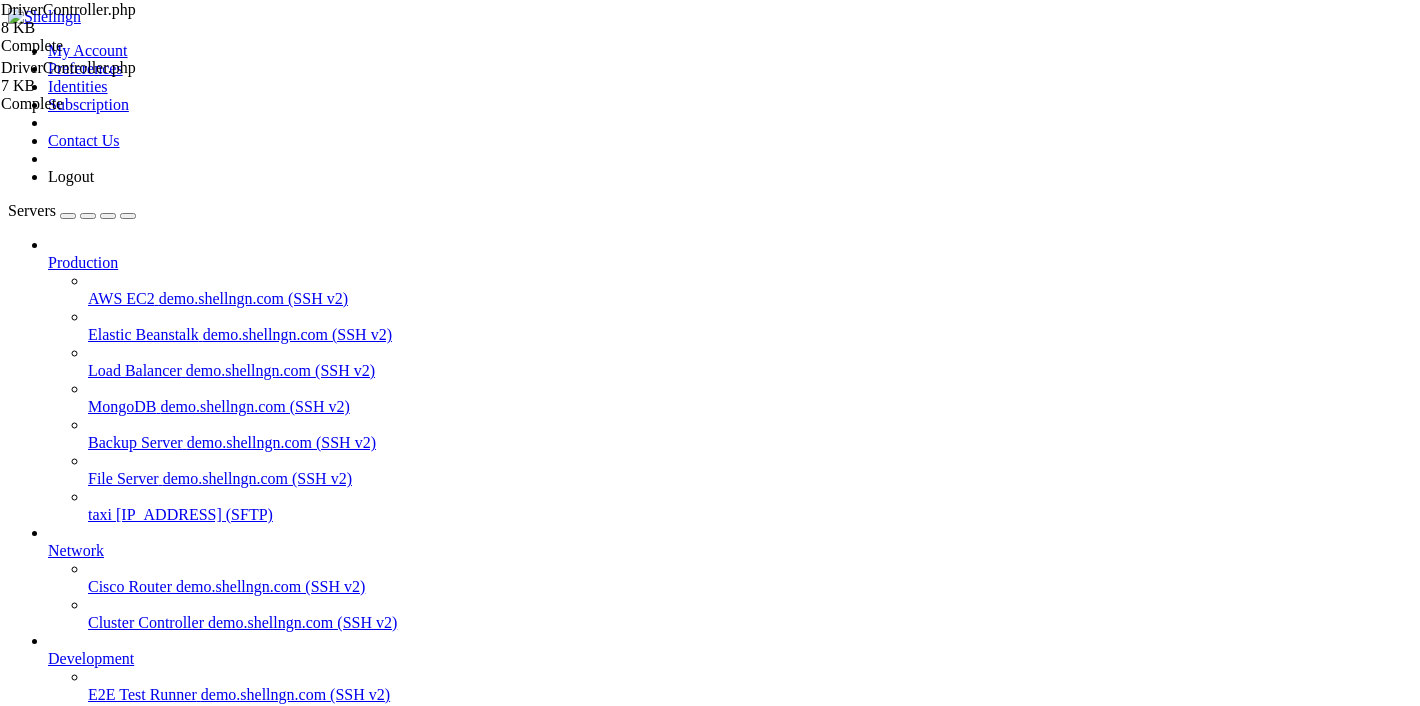 click on "[DATE], [TIME]" at bounding box center (812, 759) 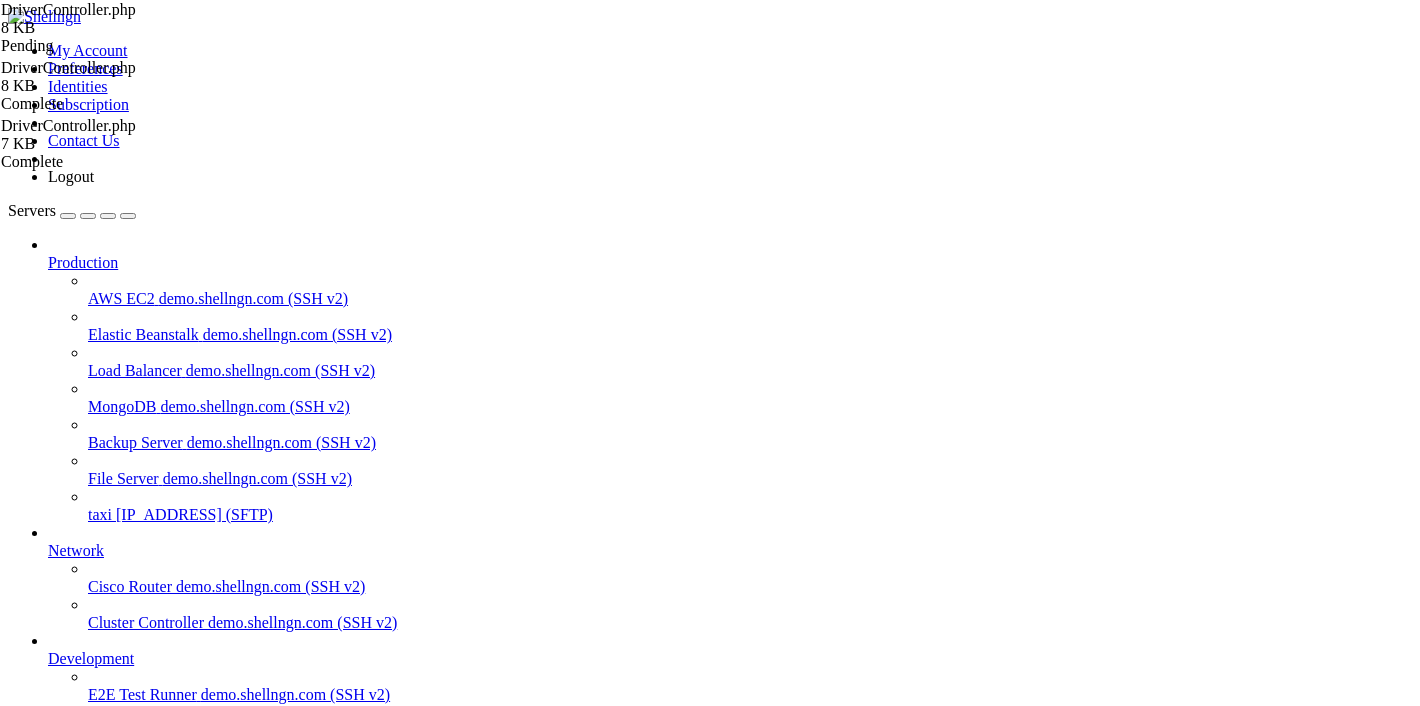 click on "Reconnect" at bounding box center (710, 1666) 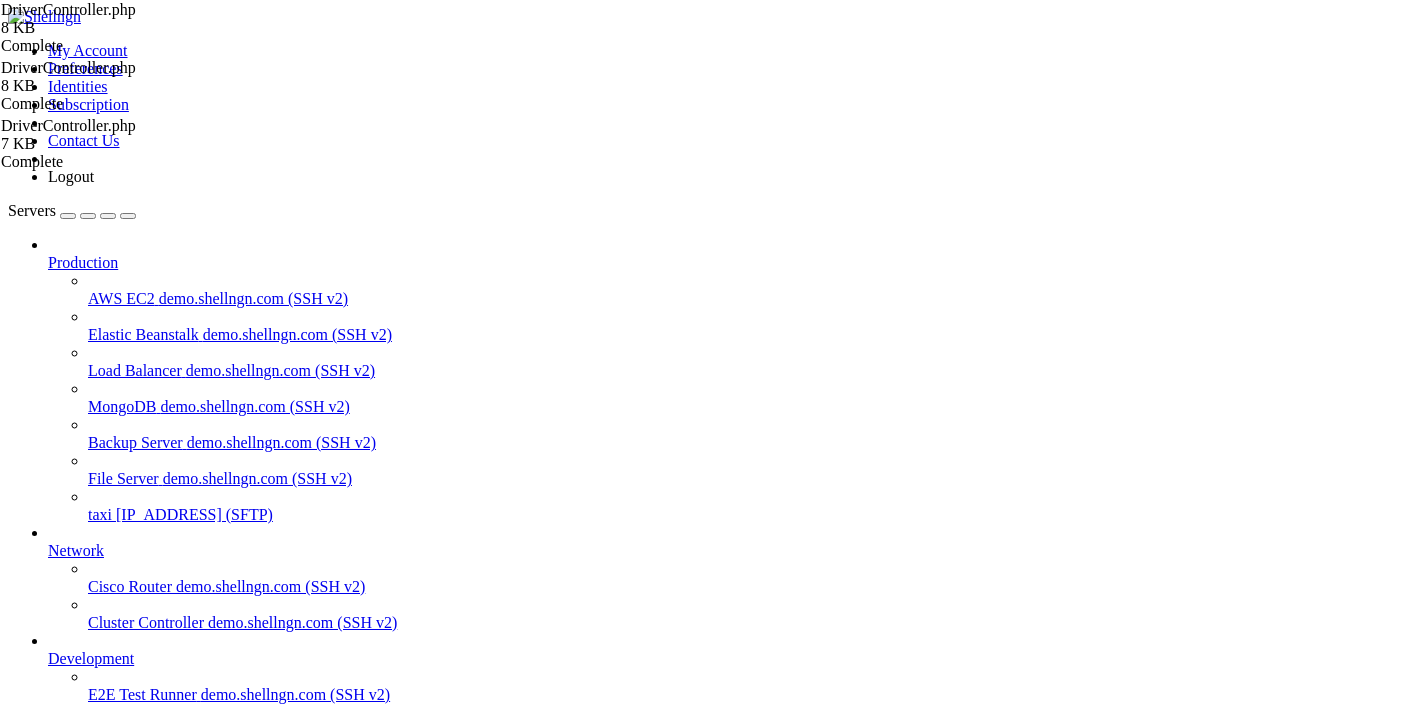 type on "2" 